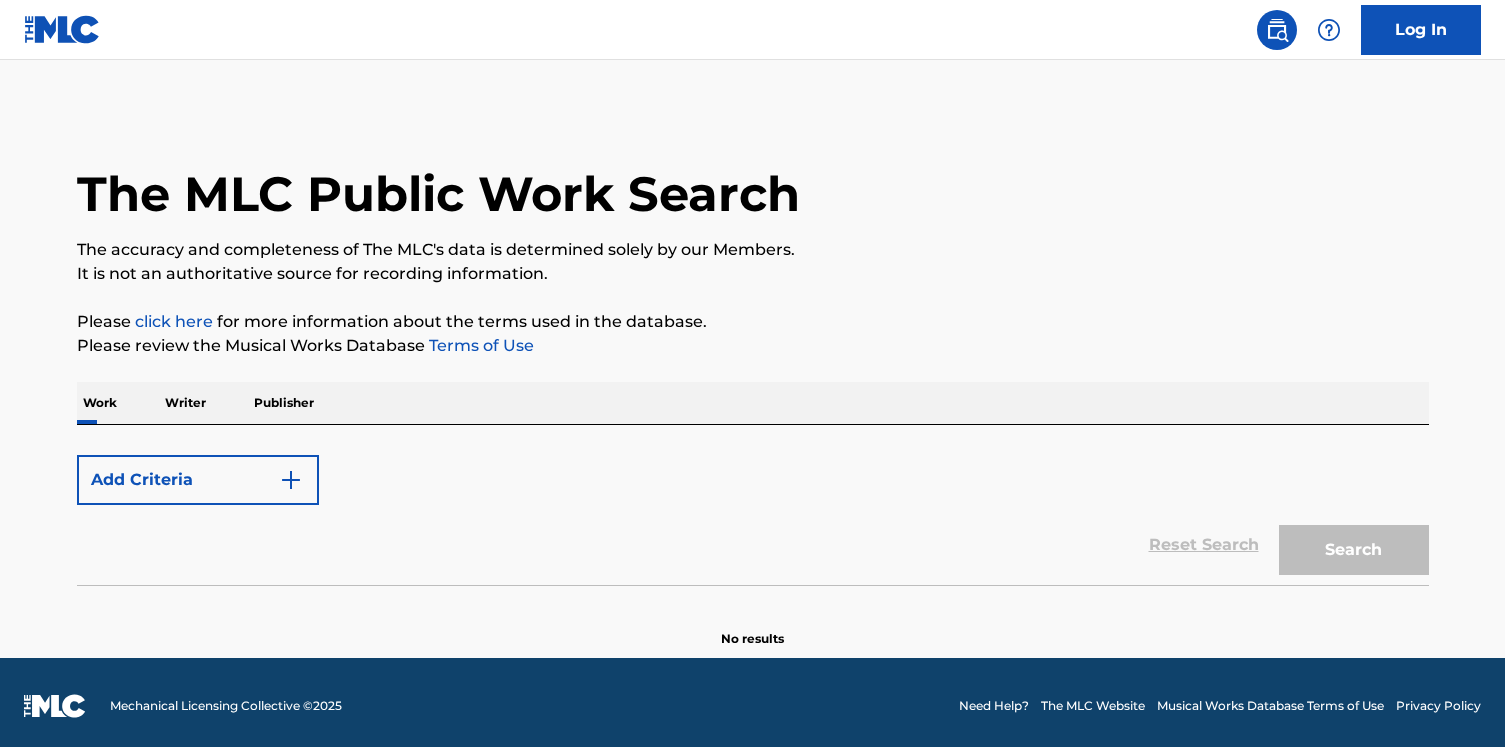 scroll, scrollTop: 0, scrollLeft: 0, axis: both 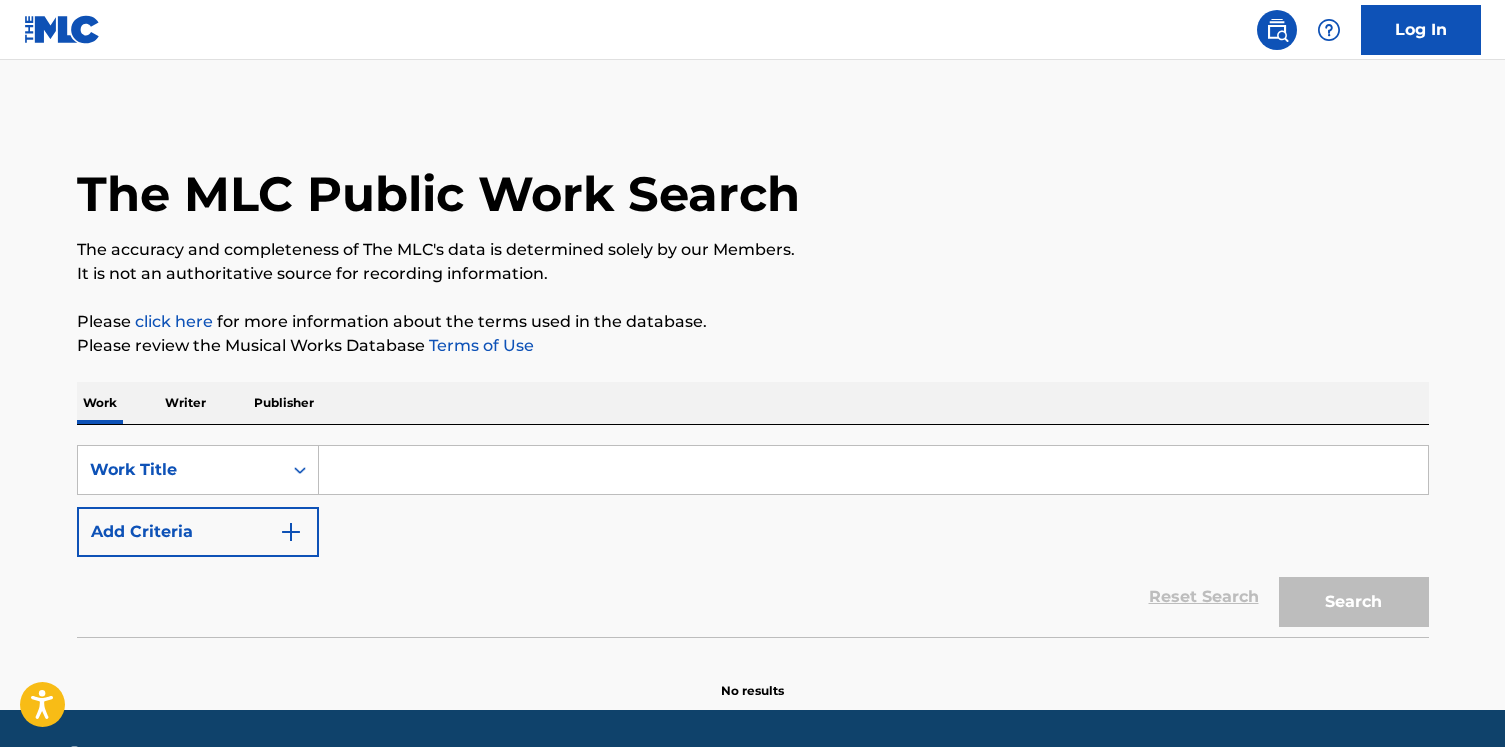 click at bounding box center [873, 470] 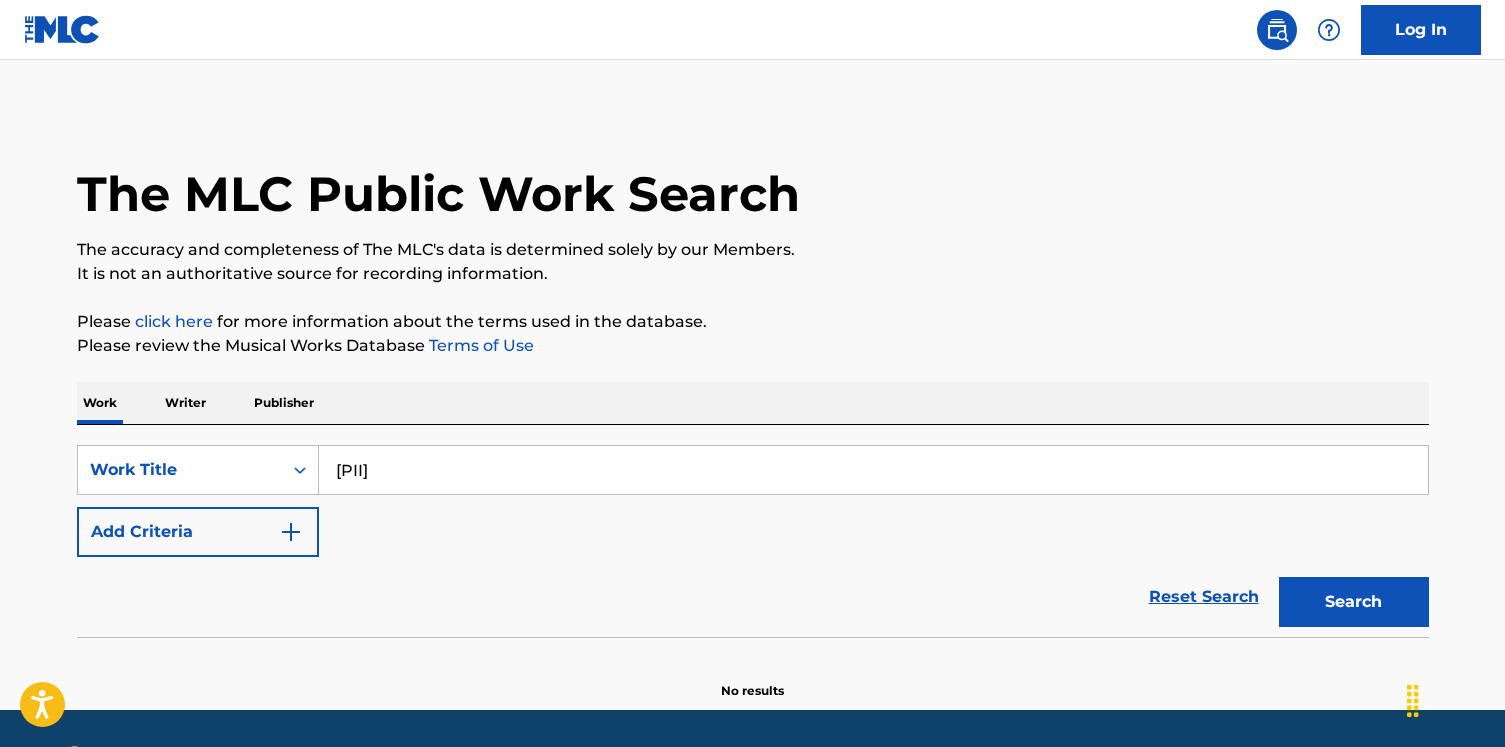 type on "[PII]" 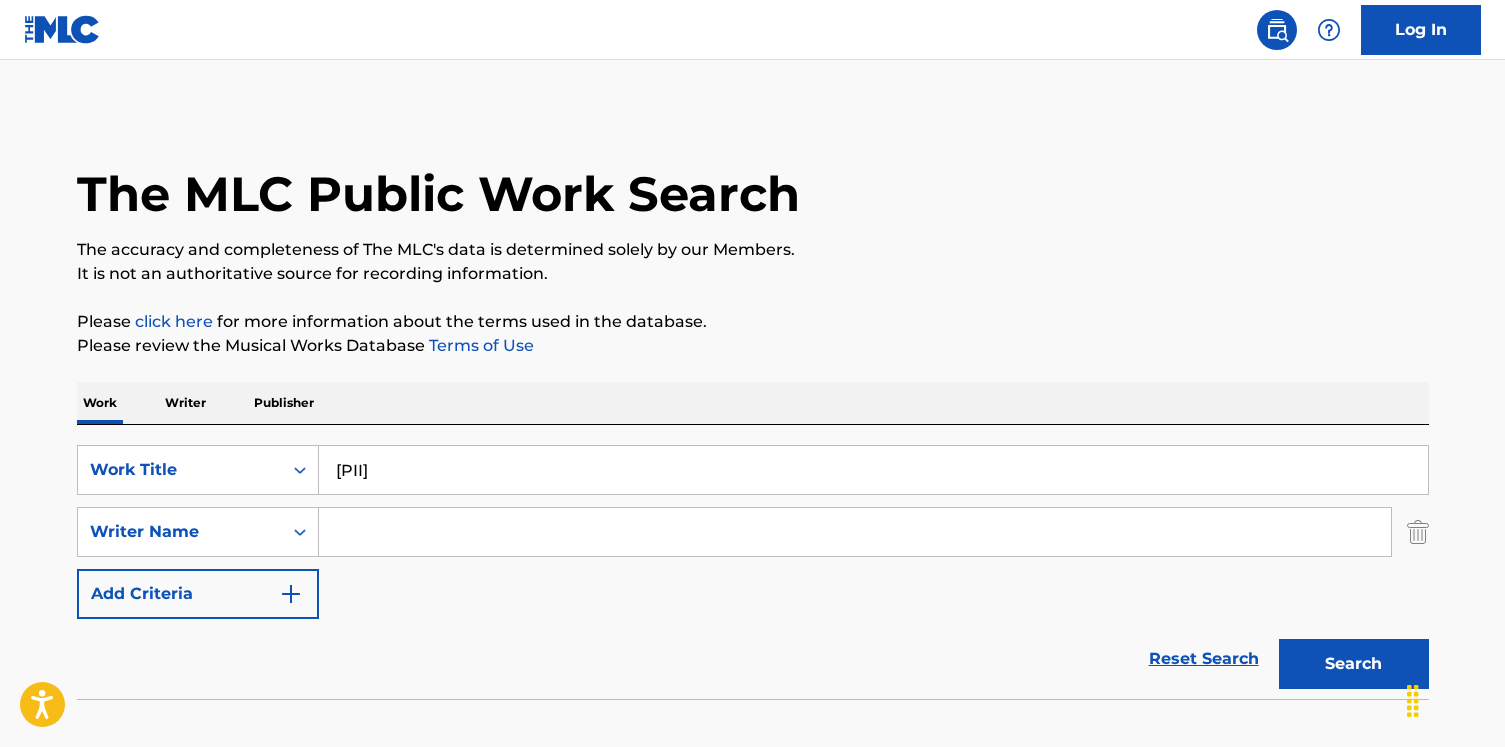 click at bounding box center [855, 532] 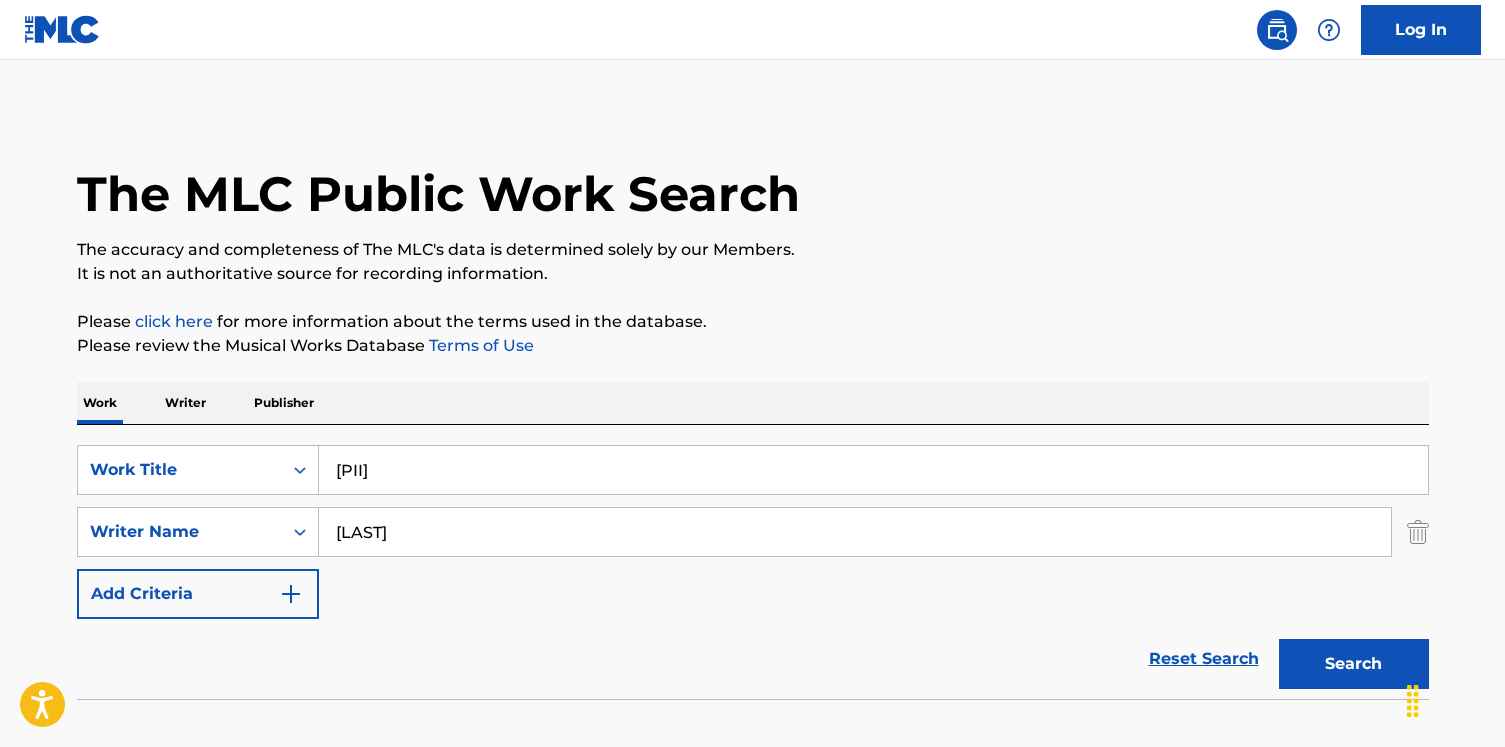 type on "[LAST]" 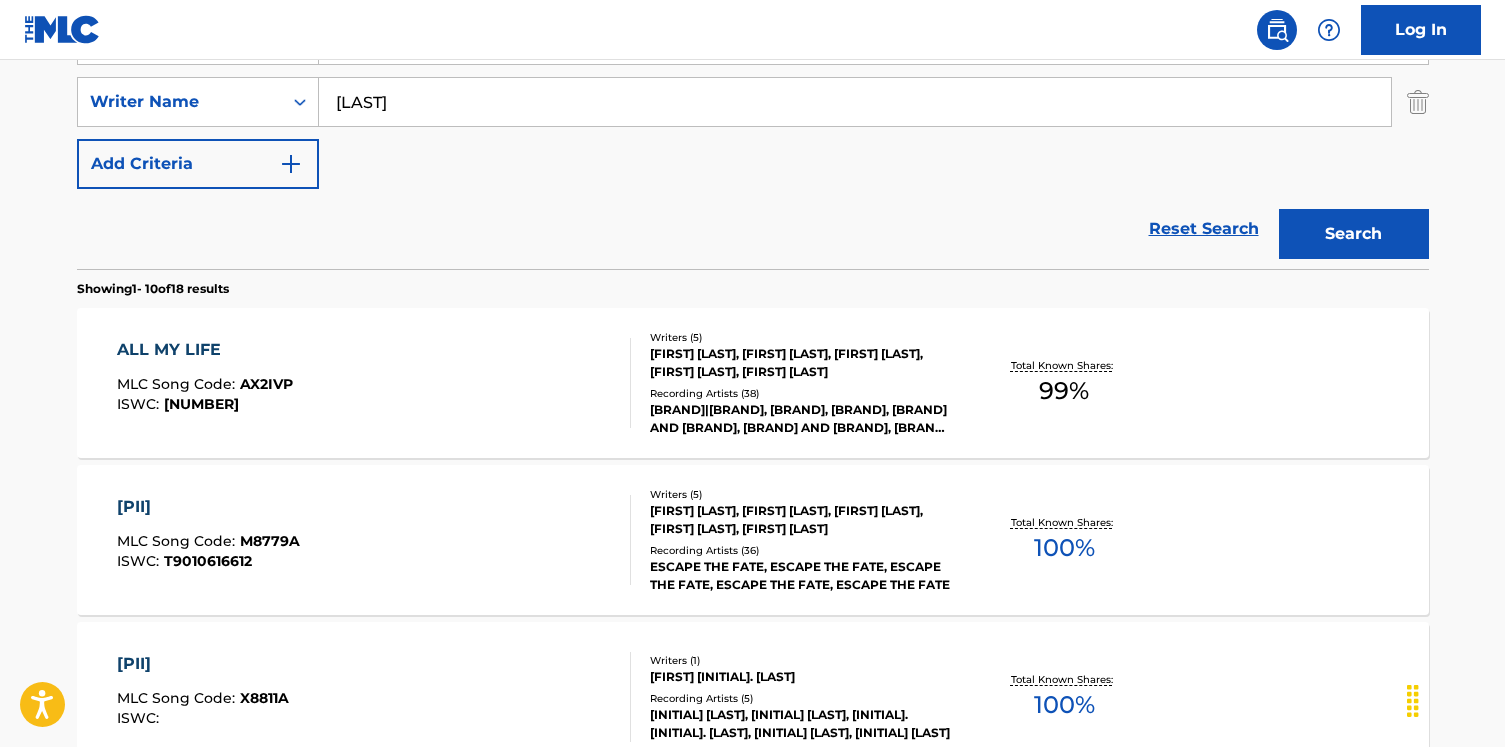 scroll, scrollTop: 444, scrollLeft: 0, axis: vertical 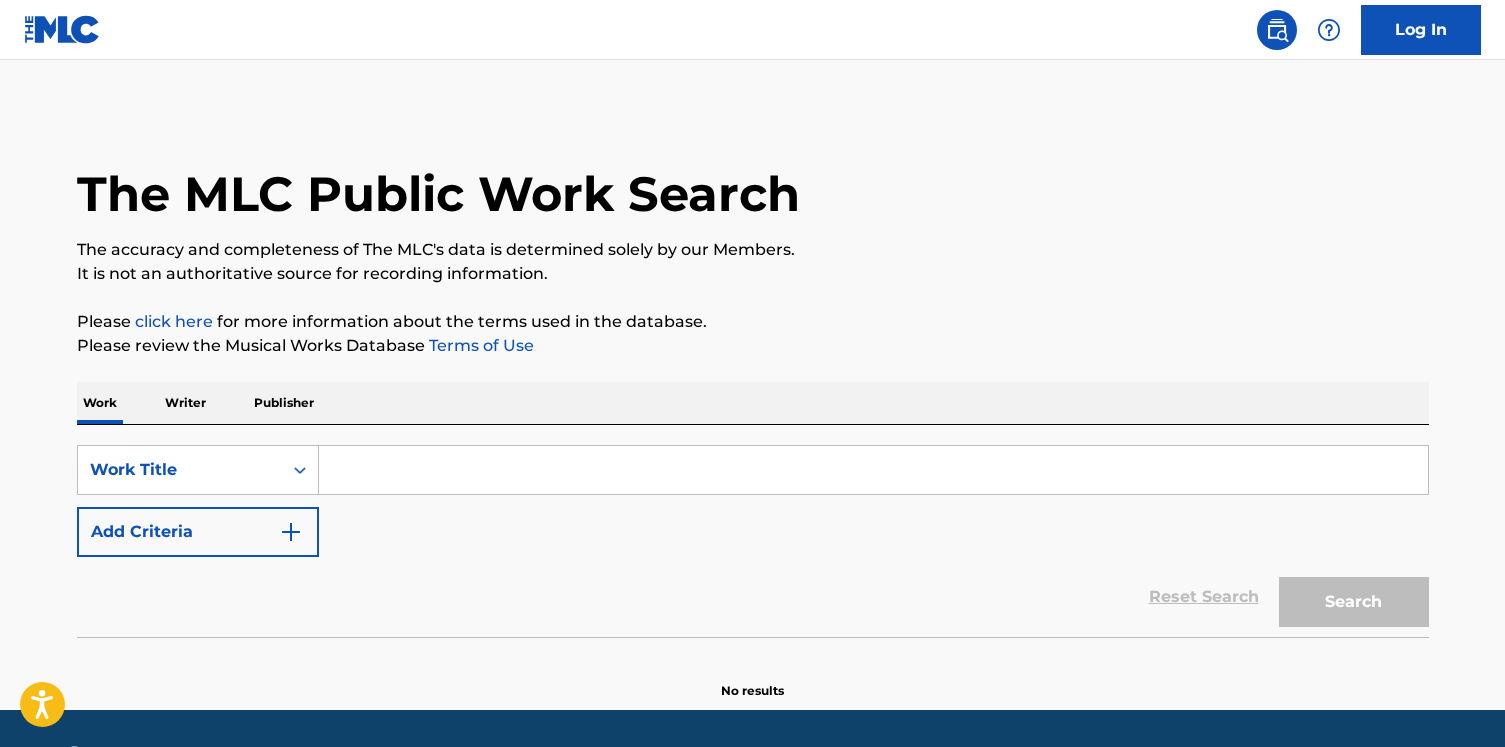 click on "SearchWithCriteria[ALPHANUMERIC] Work Title Add Criteria" at bounding box center [753, 501] 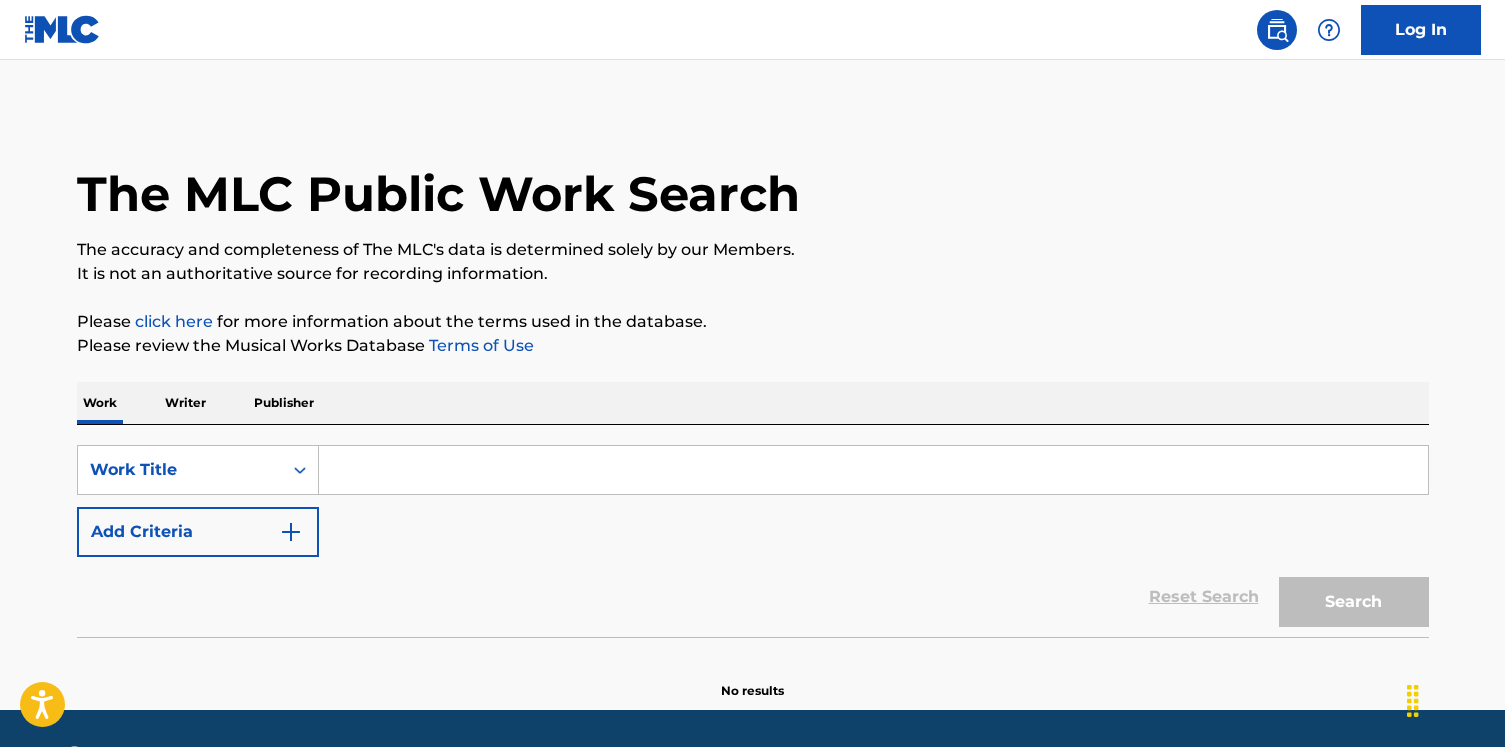click at bounding box center [873, 470] 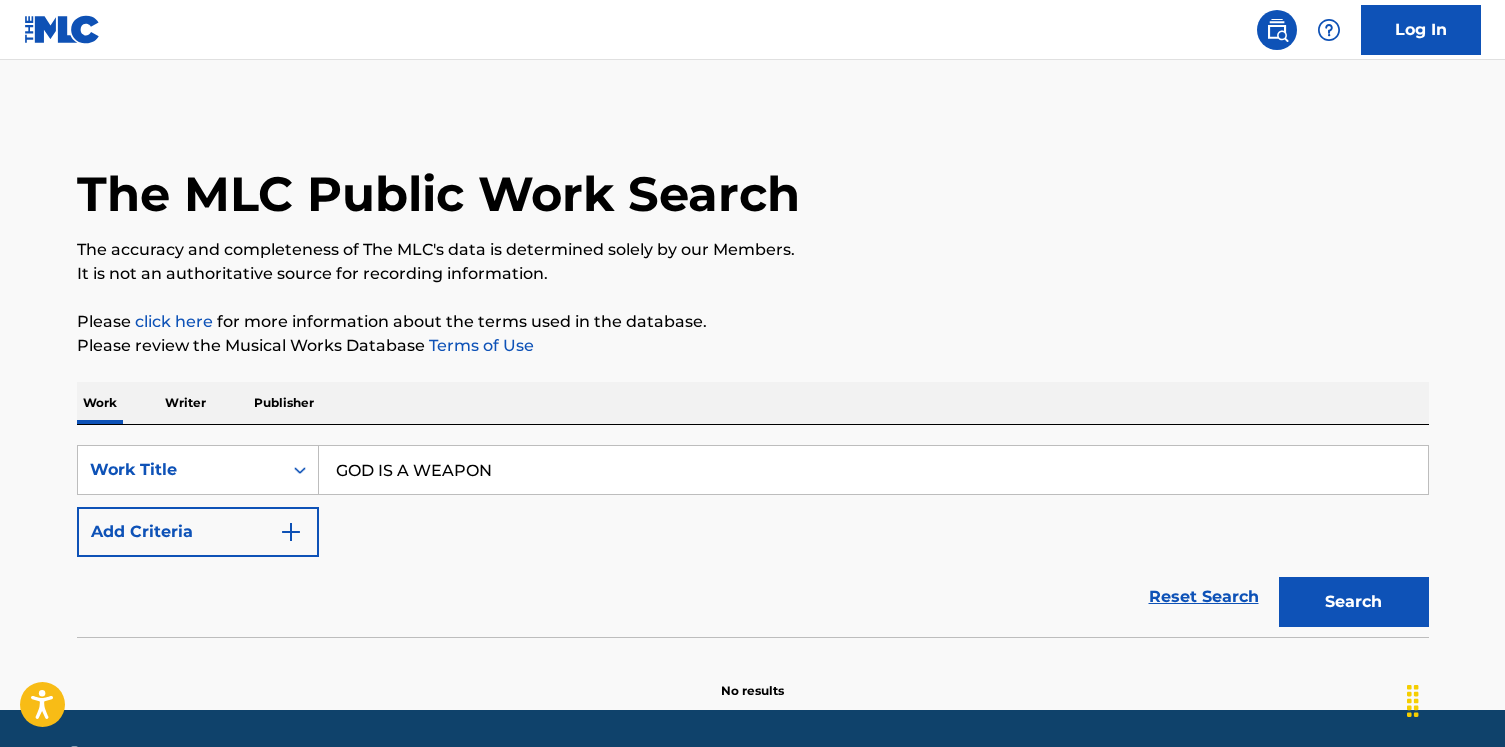 type on "GOD IS A WEAPON" 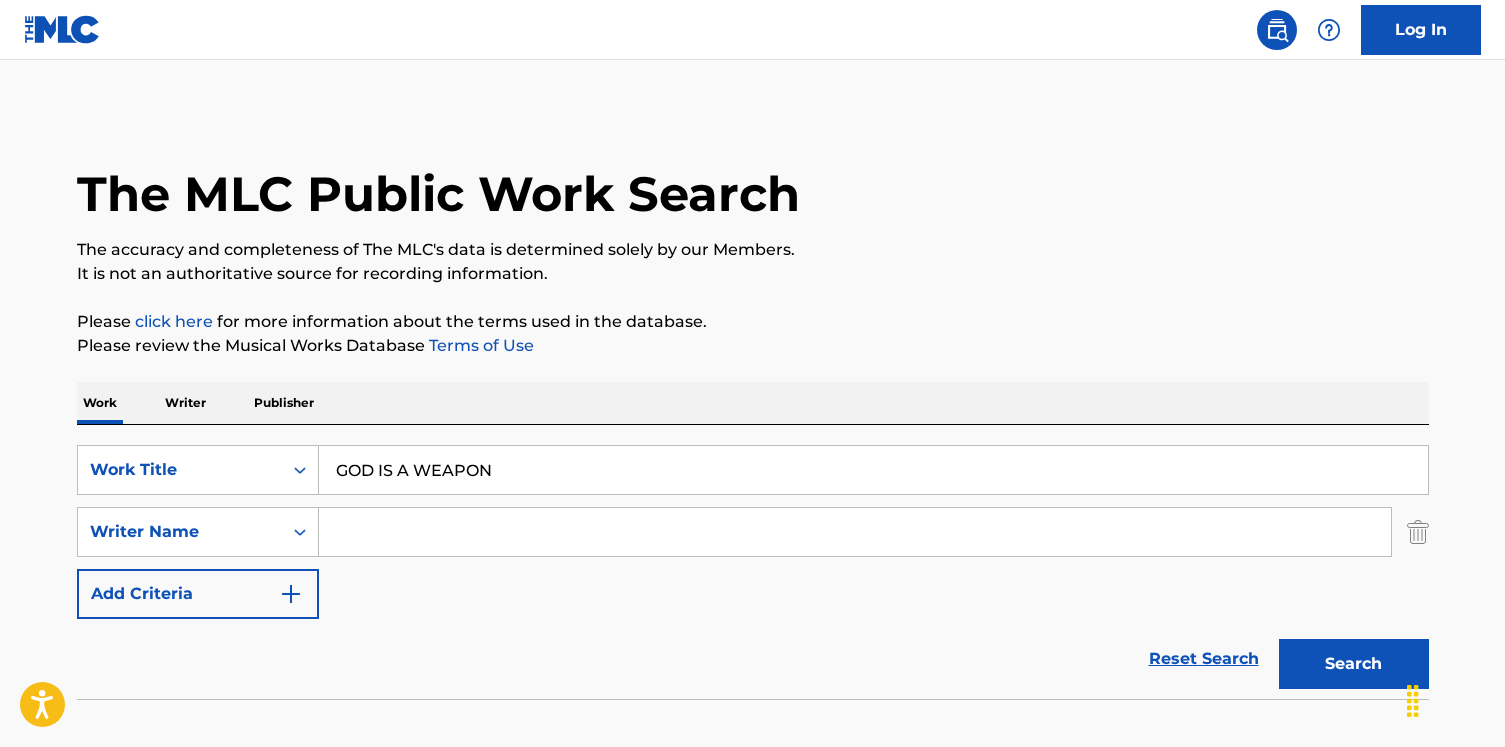click at bounding box center [855, 532] 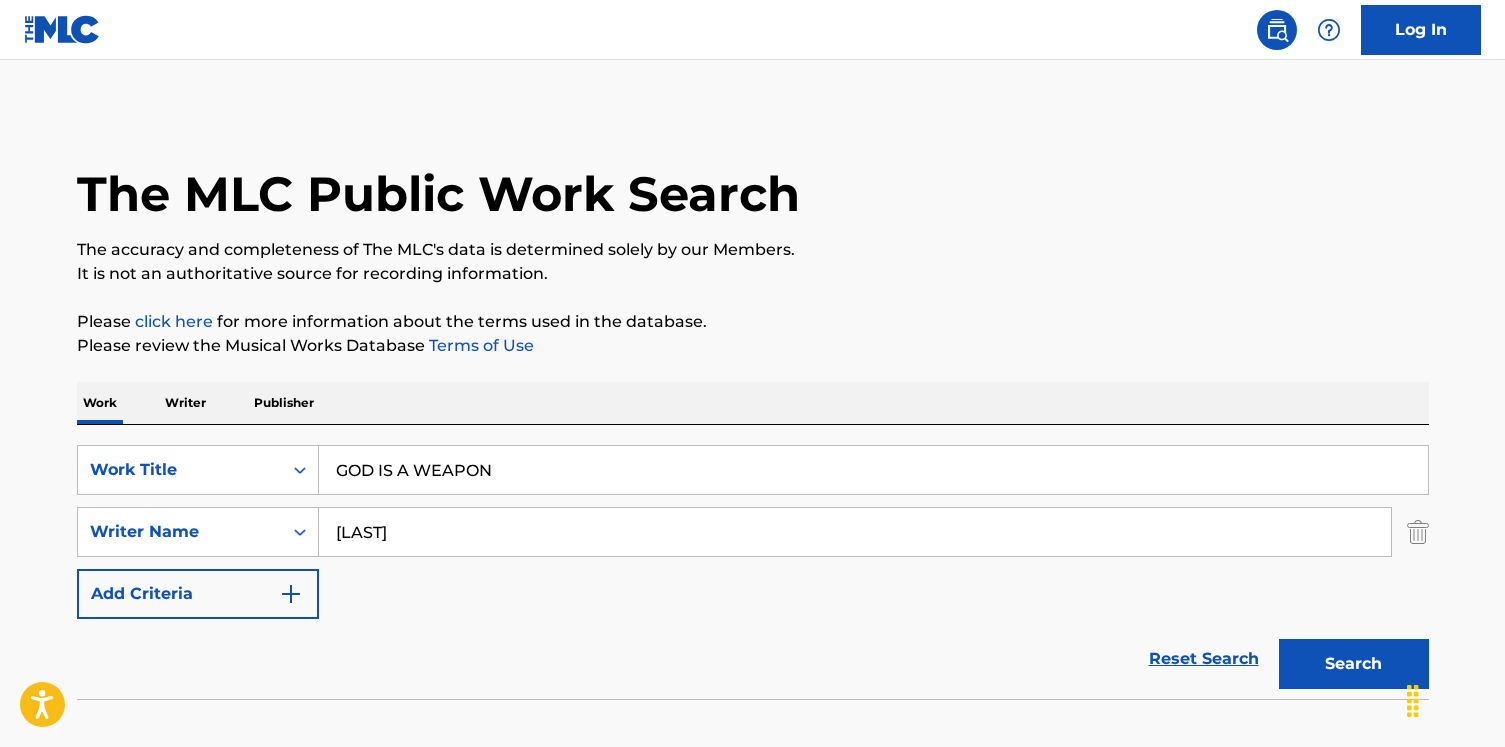 type on "radke" 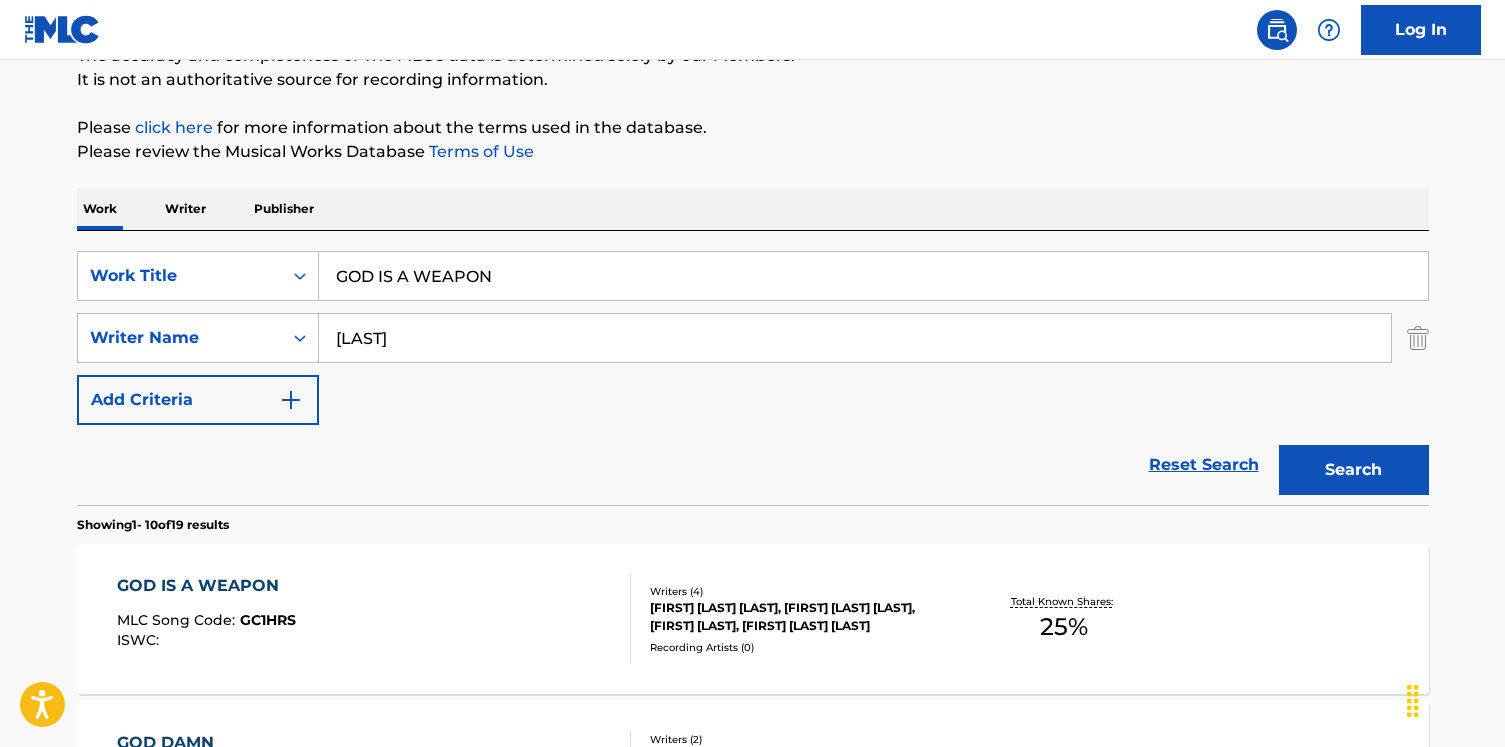 scroll, scrollTop: 198, scrollLeft: 0, axis: vertical 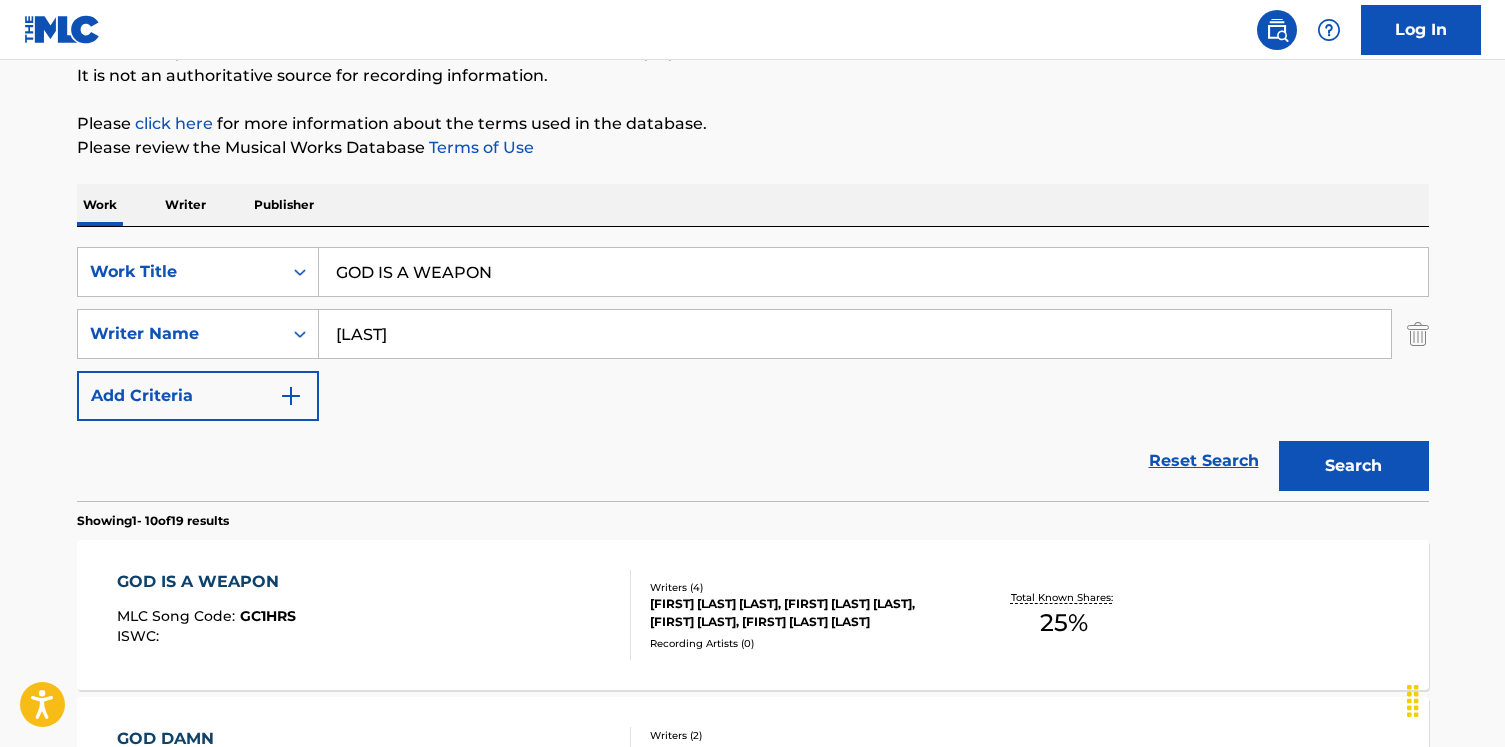 click on "GOD IS A WEAPON MLC Song Code : GC1HRS ISWC : Writers ( 4 ) BRIAN HUGH WARNER, JAMES CODY QUISTAD, TYLER SMYTH, RONALD JOSEPH RADKE Recording Artists ( 0 ) Total Known Shares: 25 %" at bounding box center [753, 615] 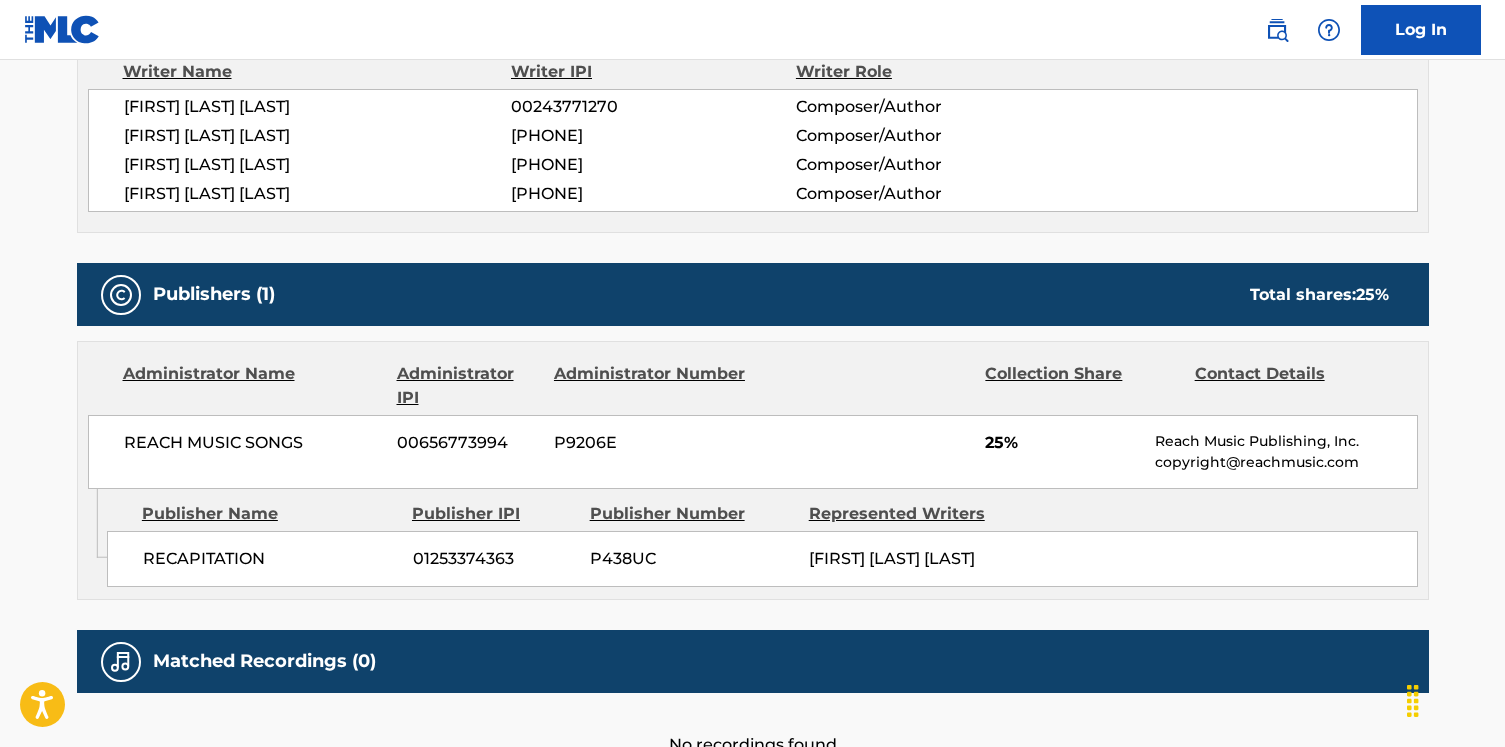 scroll, scrollTop: 714, scrollLeft: 0, axis: vertical 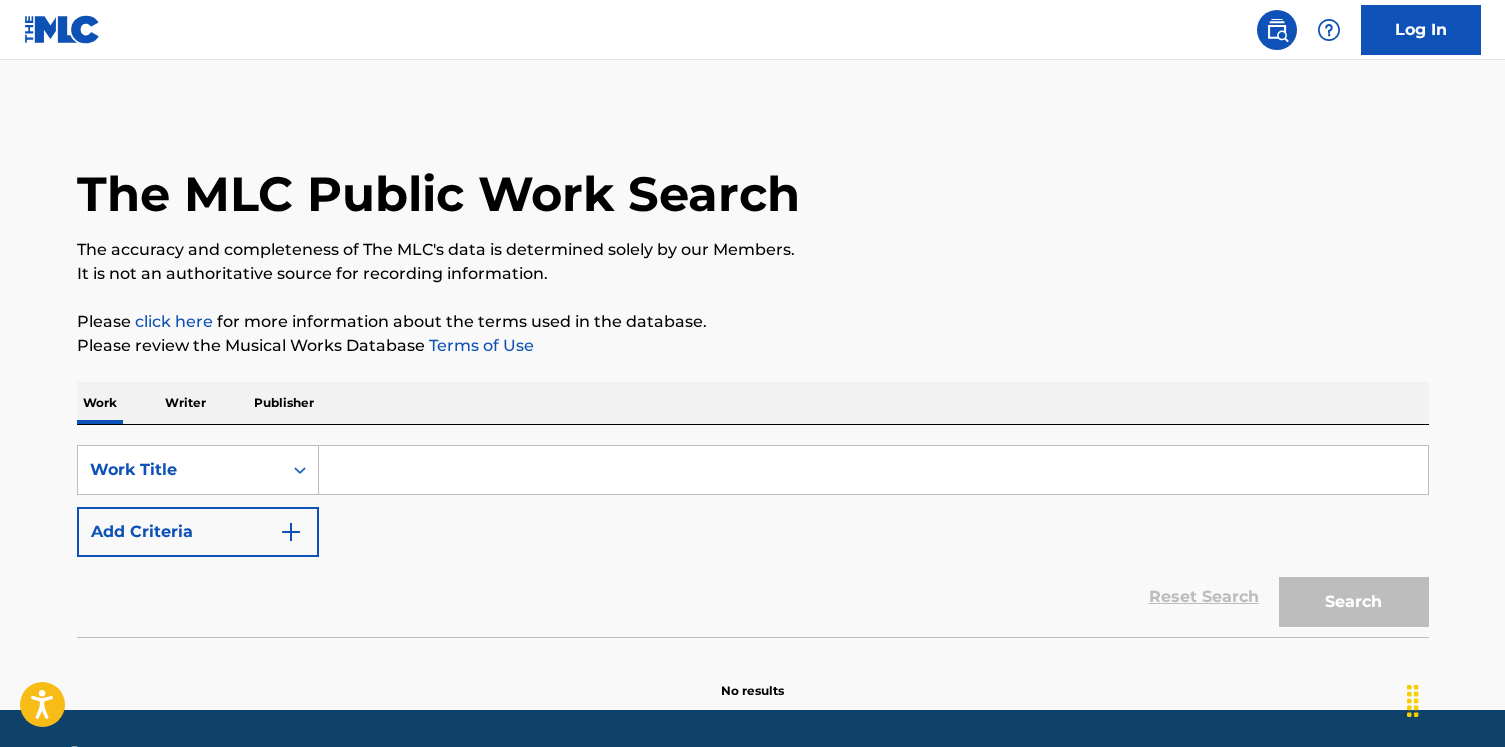 click on "Writer" at bounding box center [185, 403] 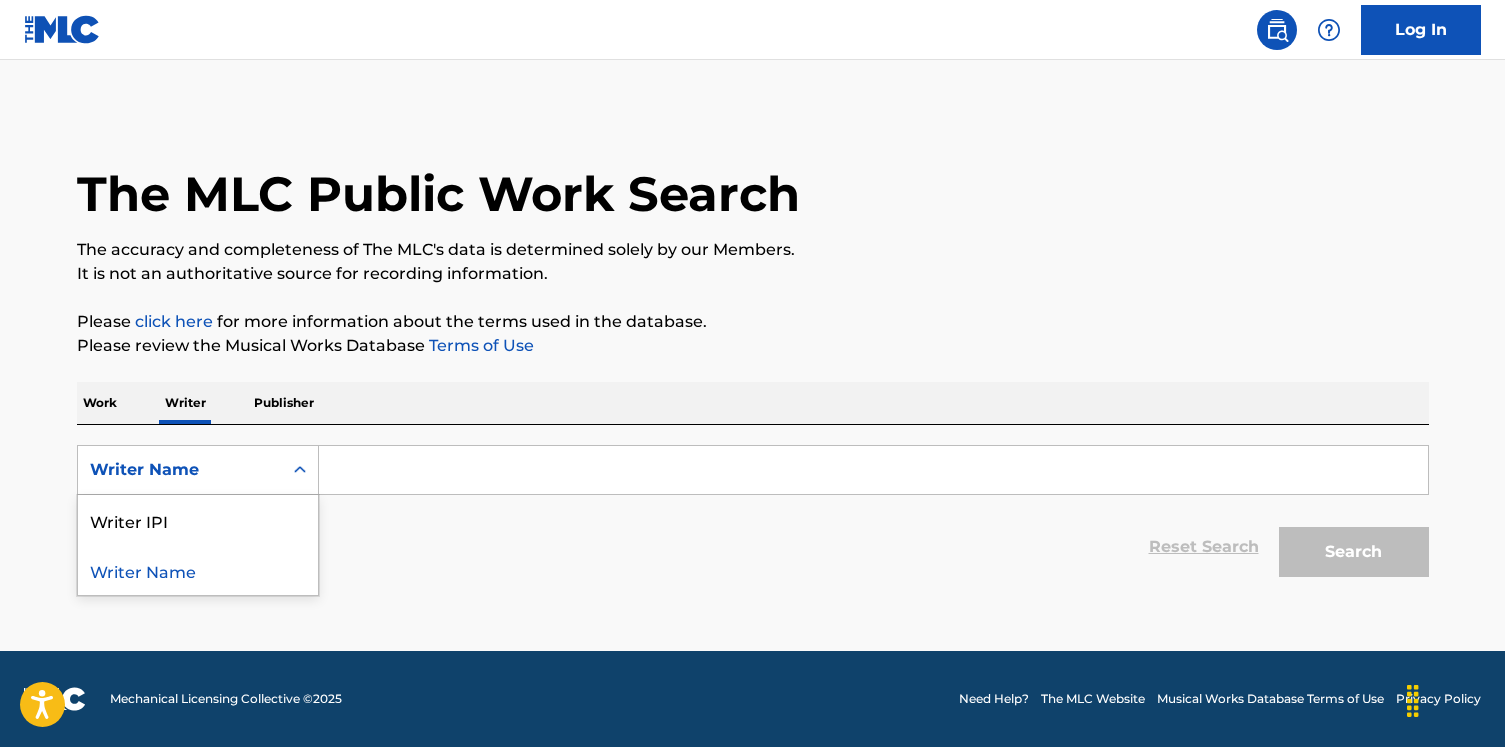 click on "Writer Name" at bounding box center (180, 470) 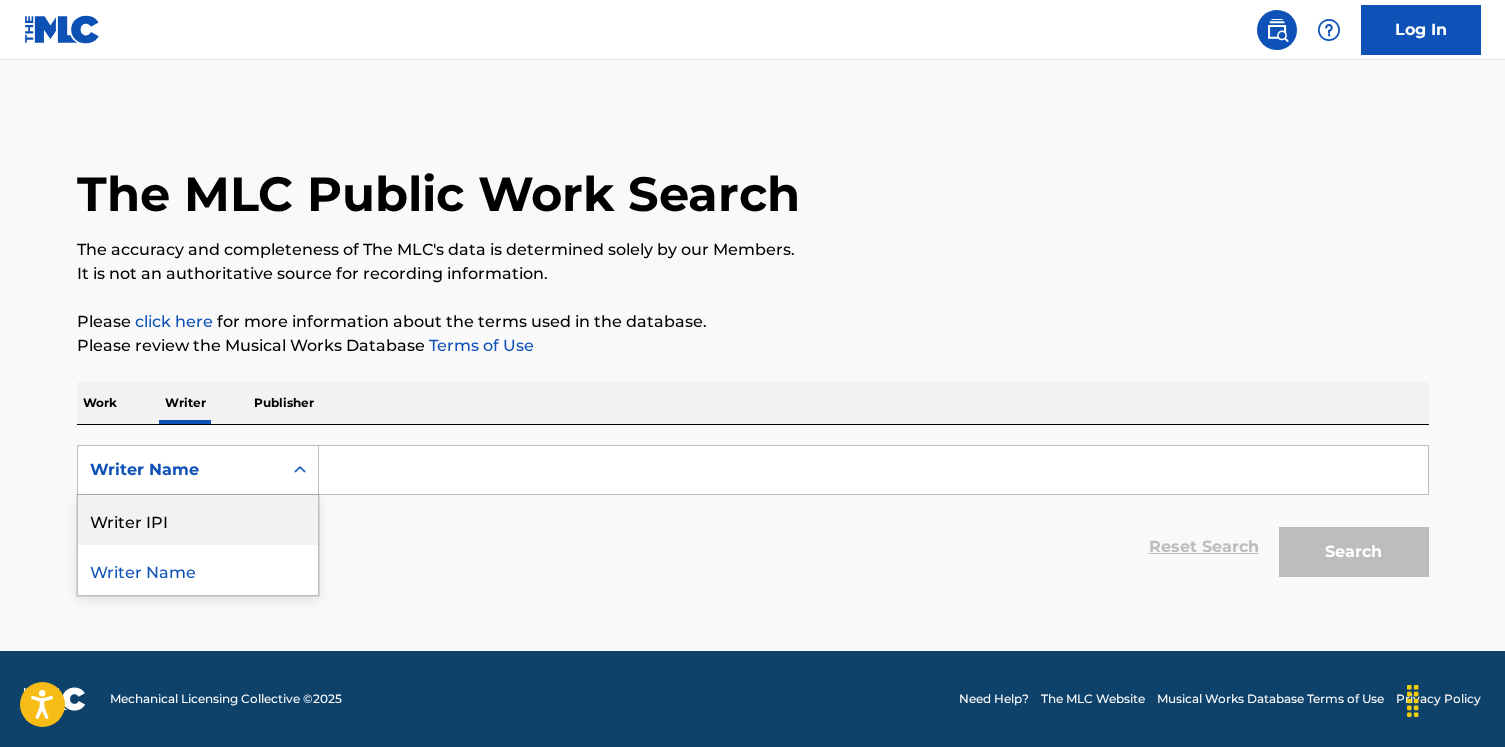 click on "Writer IPI" at bounding box center [198, 520] 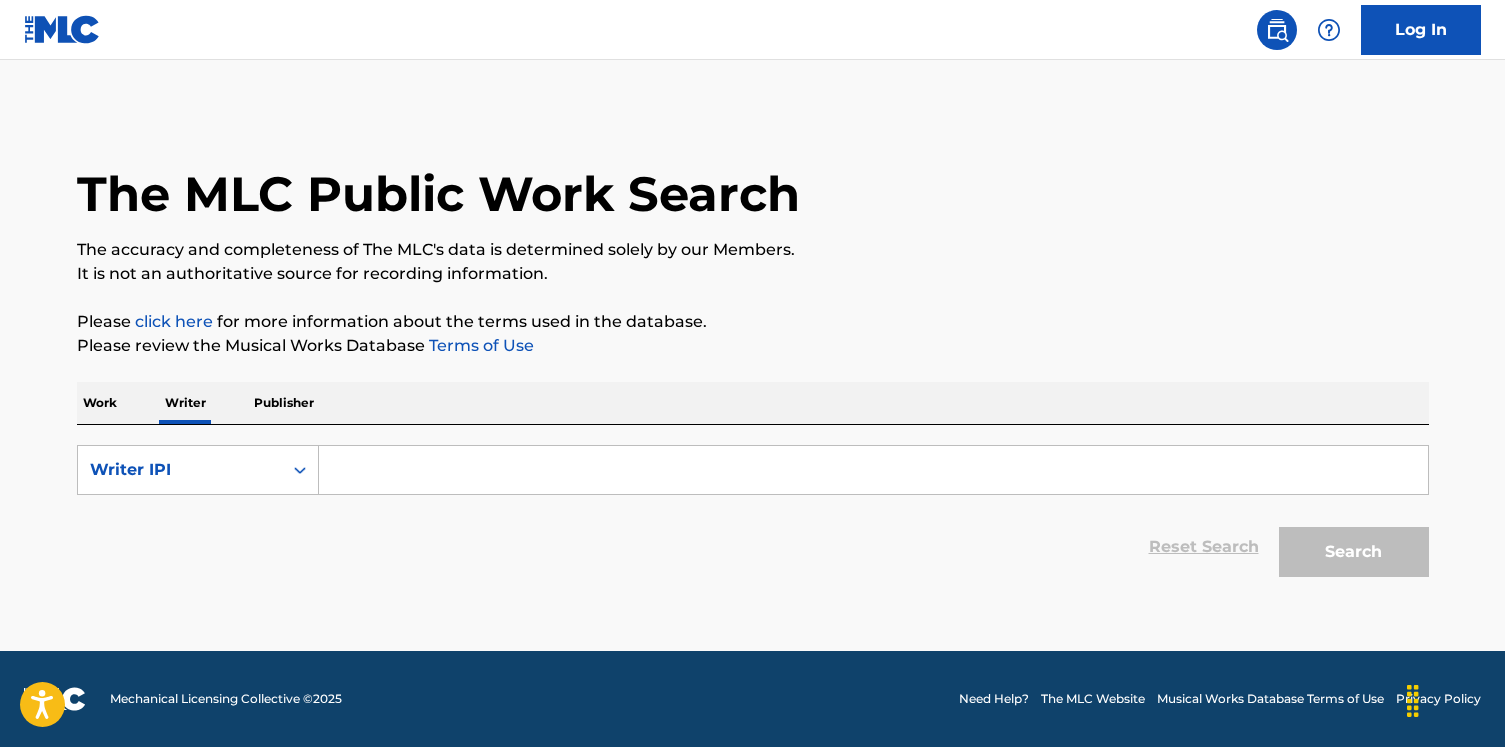 drag, startPoint x: 217, startPoint y: 495, endPoint x: 465, endPoint y: 472, distance: 249.06425 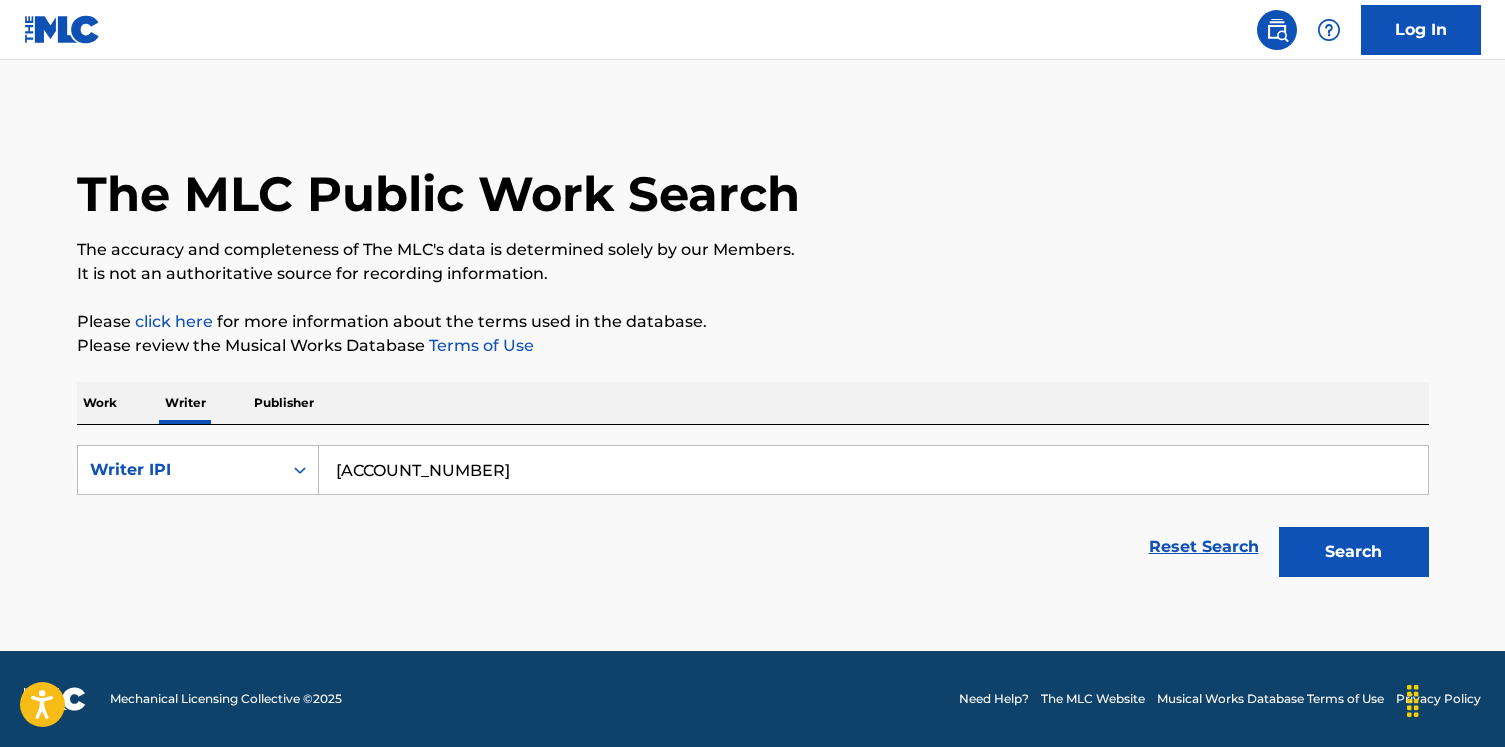 type on "[ACCOUNT_NUMBER]" 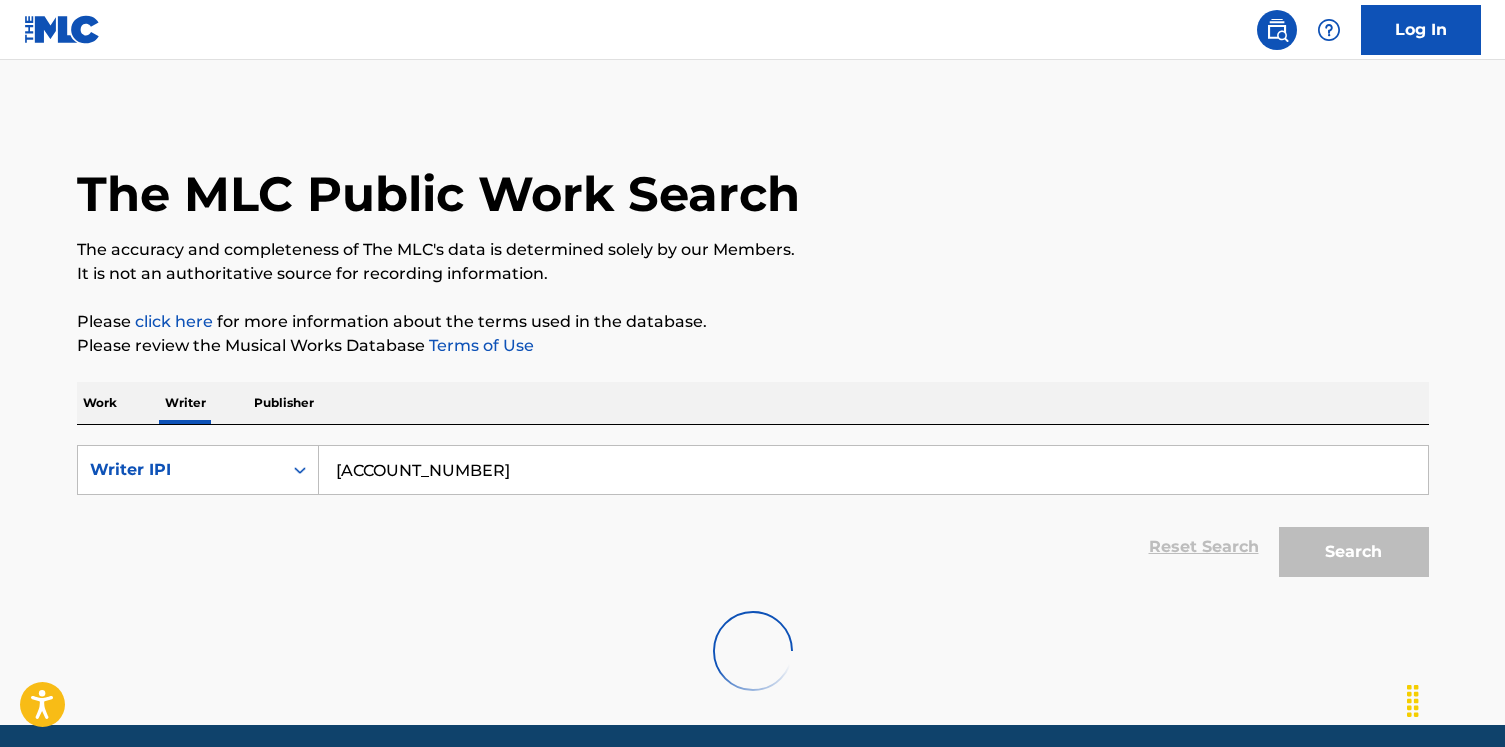 scroll, scrollTop: 150, scrollLeft: 0, axis: vertical 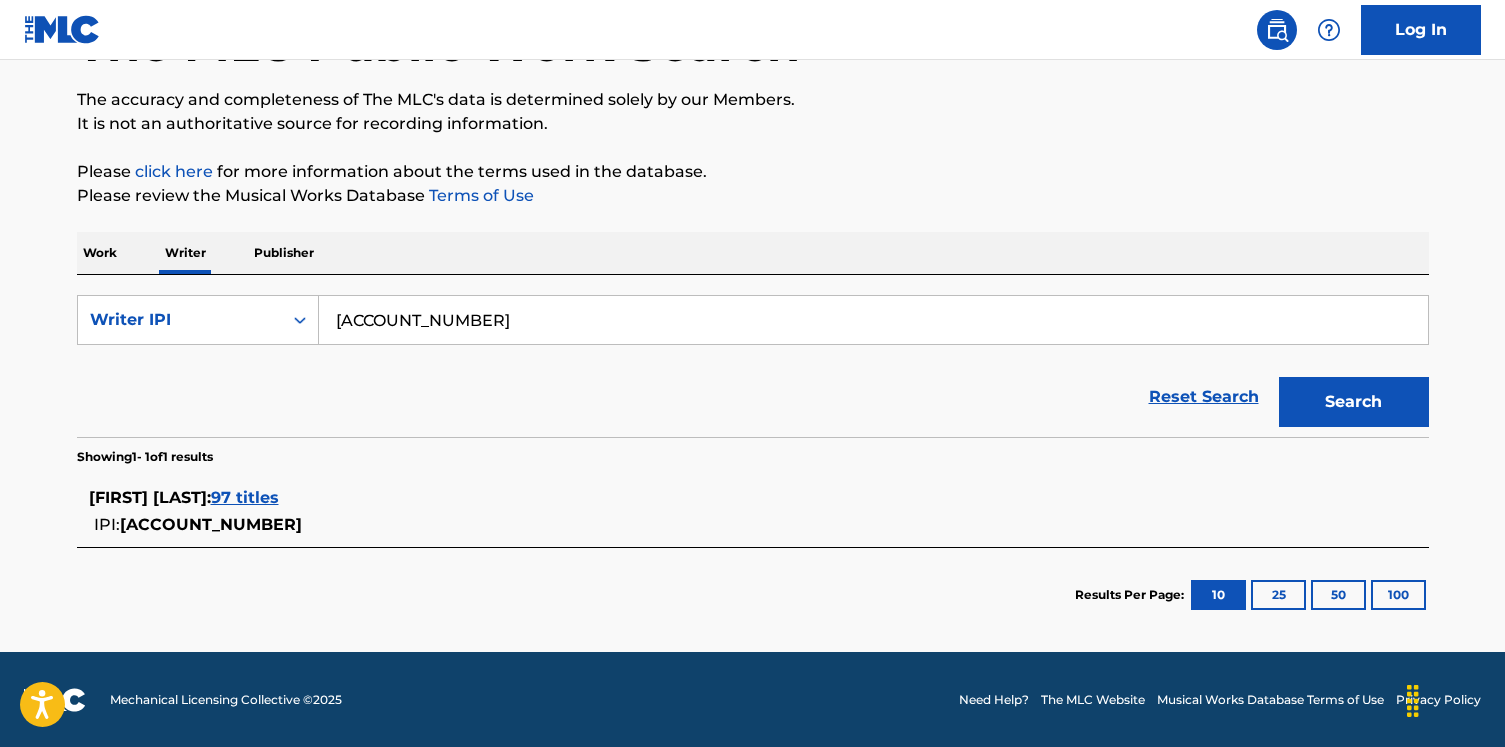 click on "97 titles" at bounding box center (245, 497) 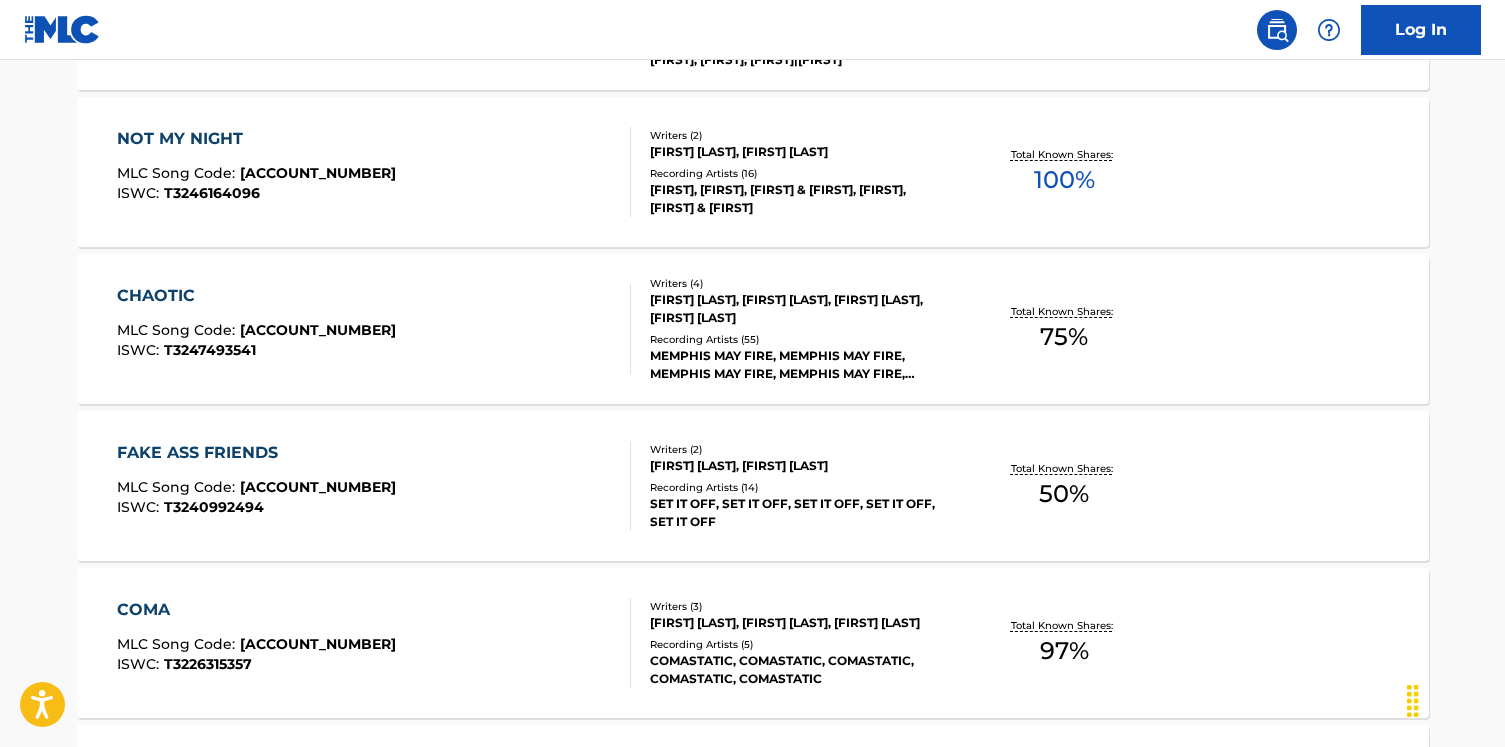 scroll, scrollTop: 740, scrollLeft: 0, axis: vertical 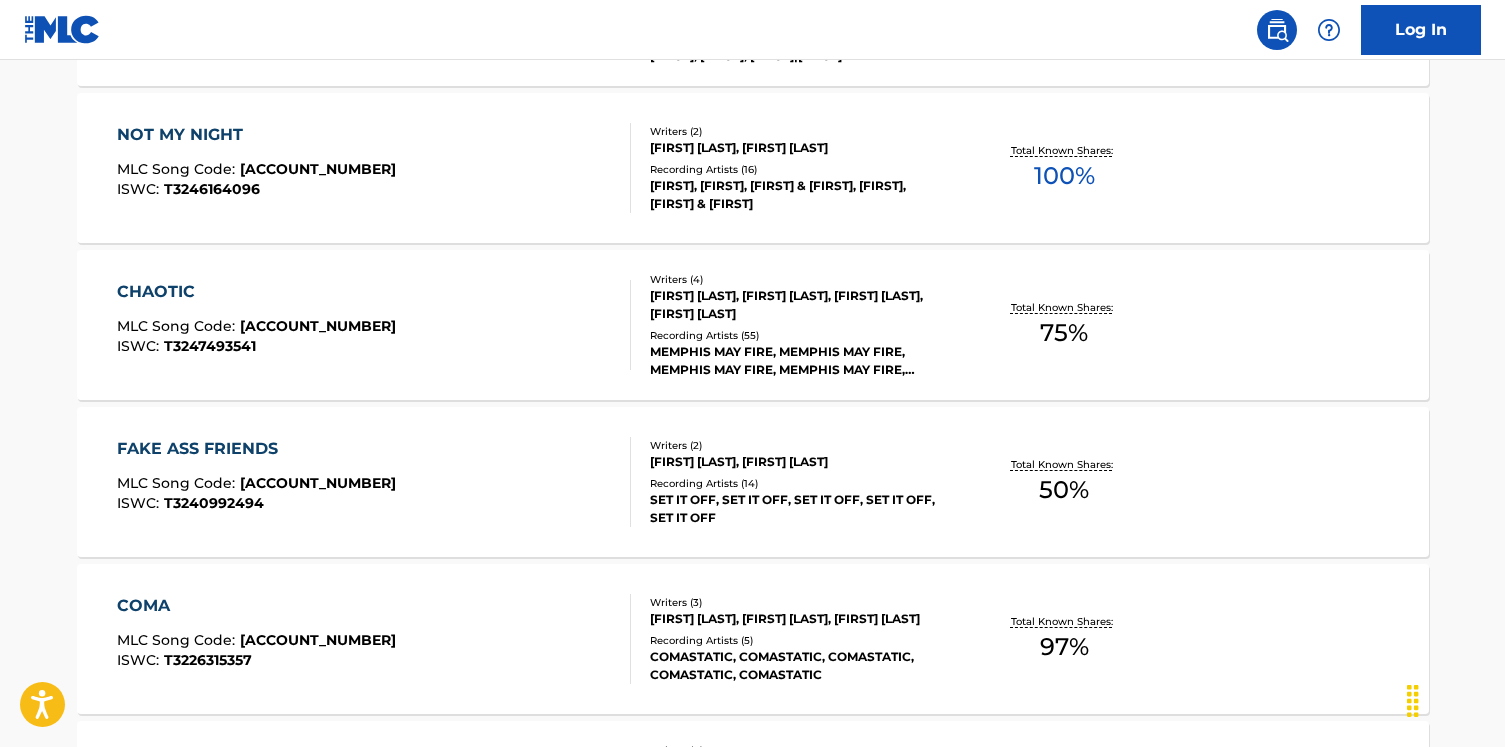 click on "NOT MY NIGHT MLC Song Code : N80LCW ISWC : T3246164096" at bounding box center [374, 168] 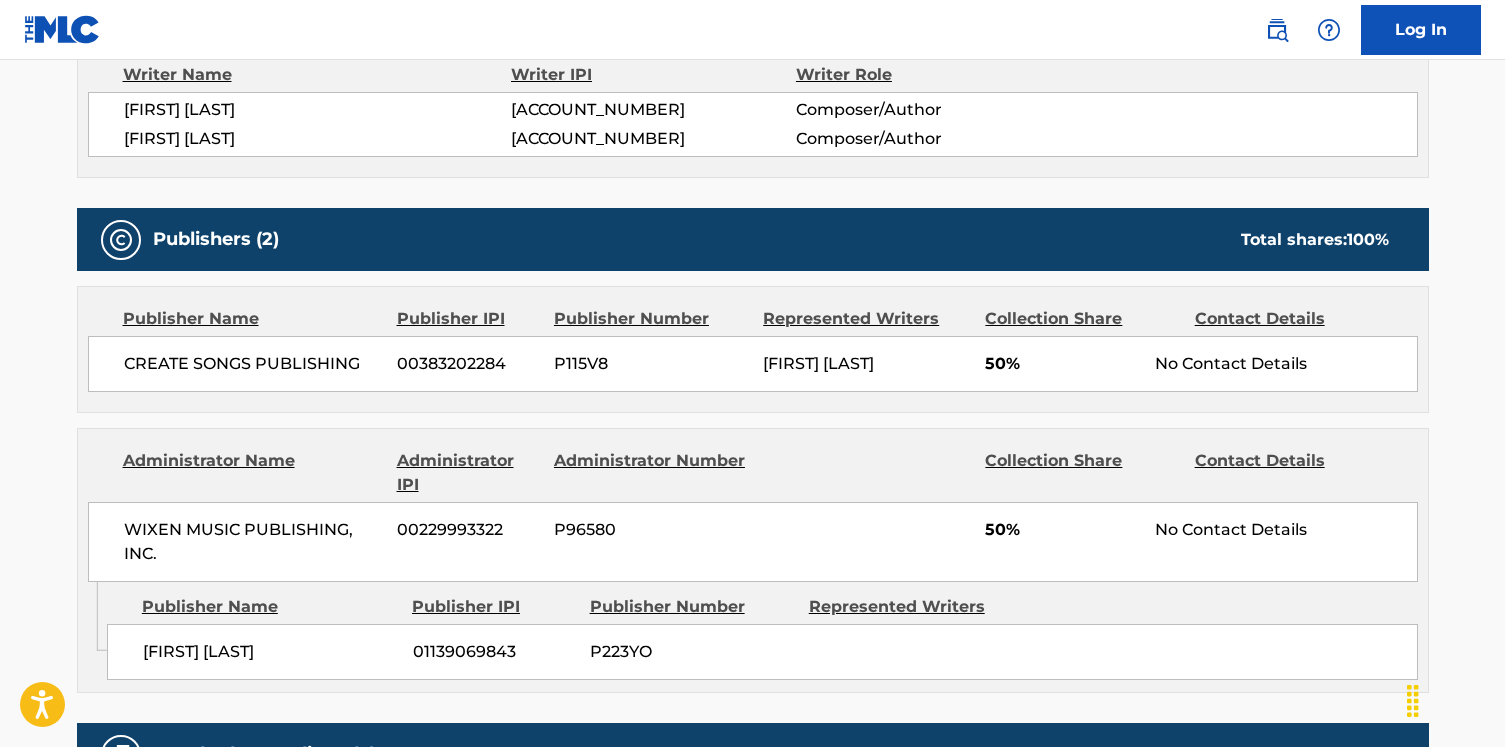 scroll, scrollTop: 0, scrollLeft: 0, axis: both 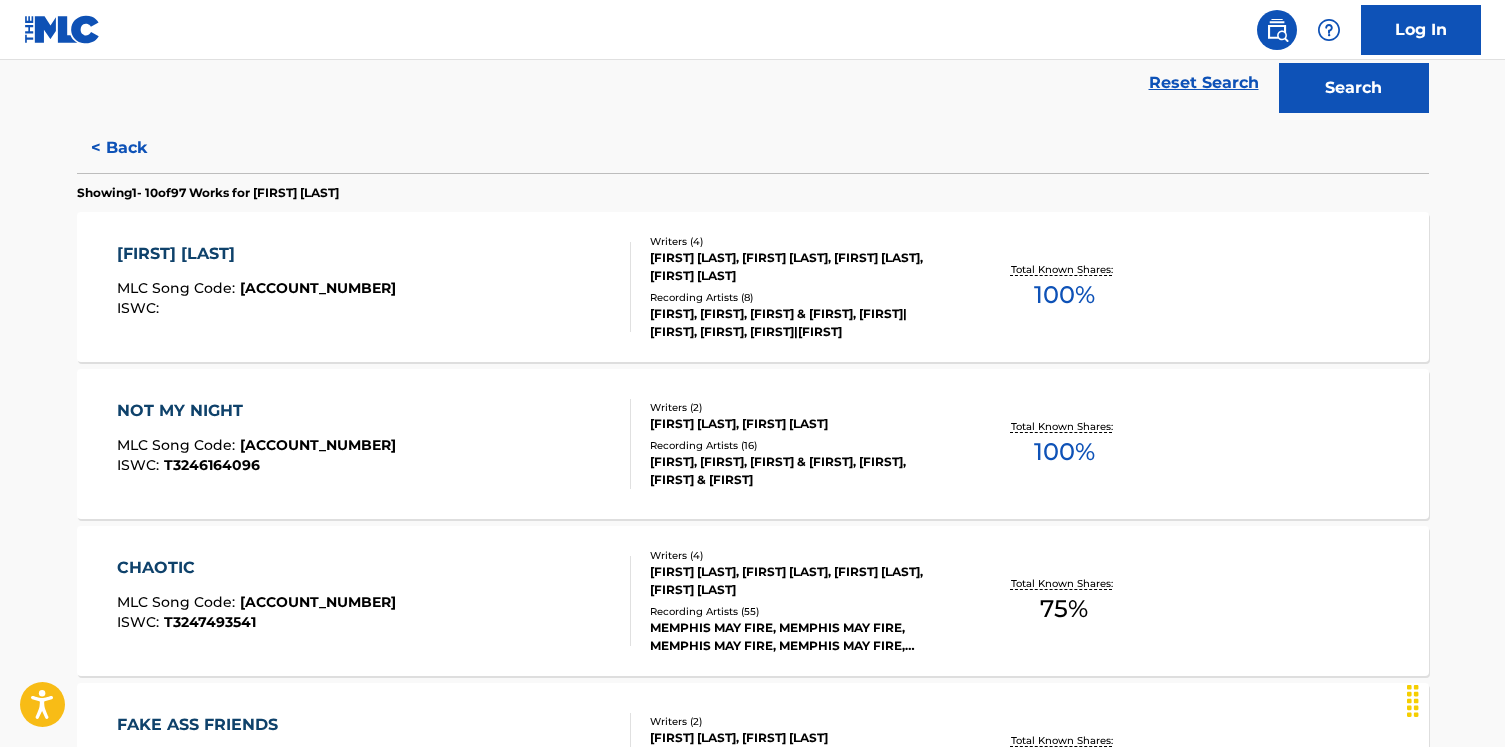 click on "[FIRST] [LAST] MLC Song Code : FE8YC0 ISWC :" at bounding box center (374, 287) 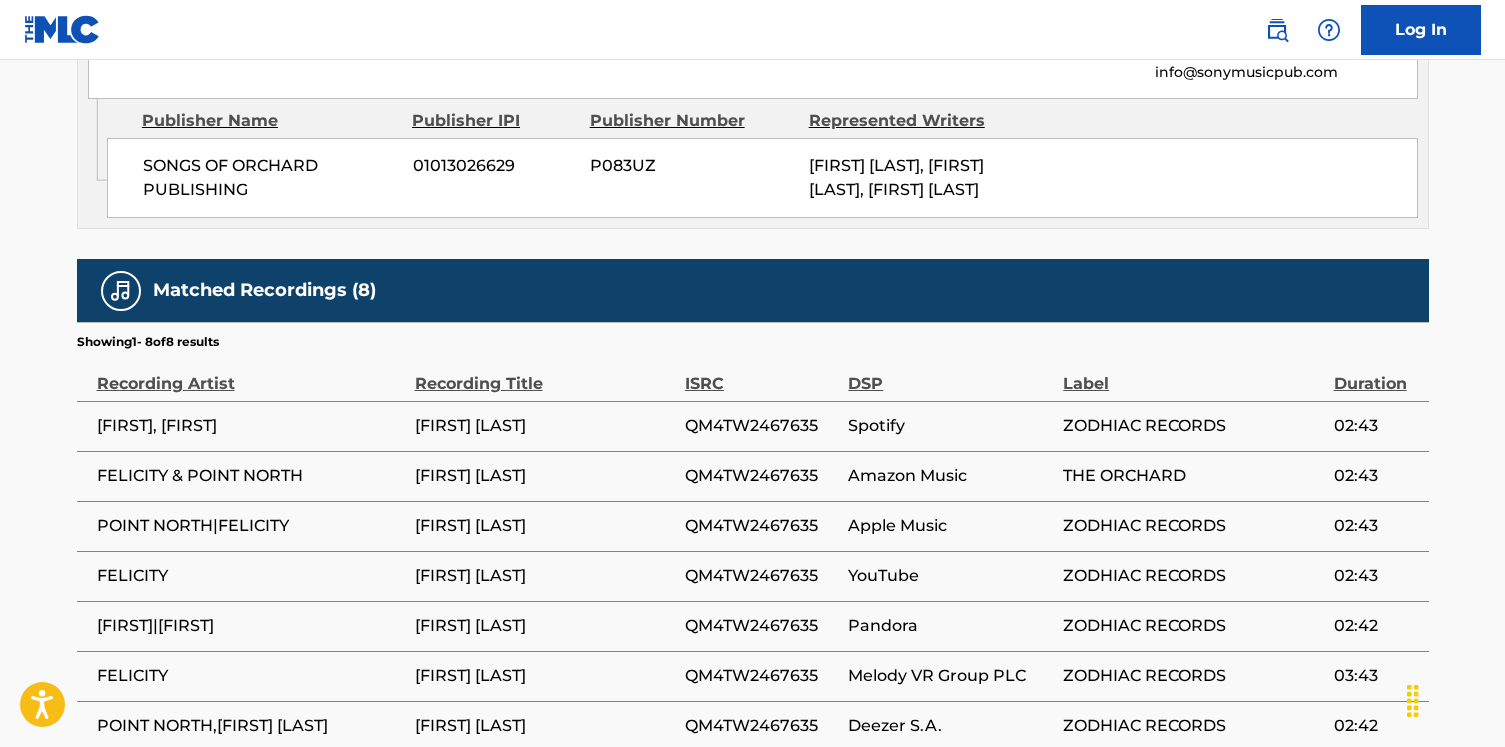 scroll, scrollTop: 1421, scrollLeft: 0, axis: vertical 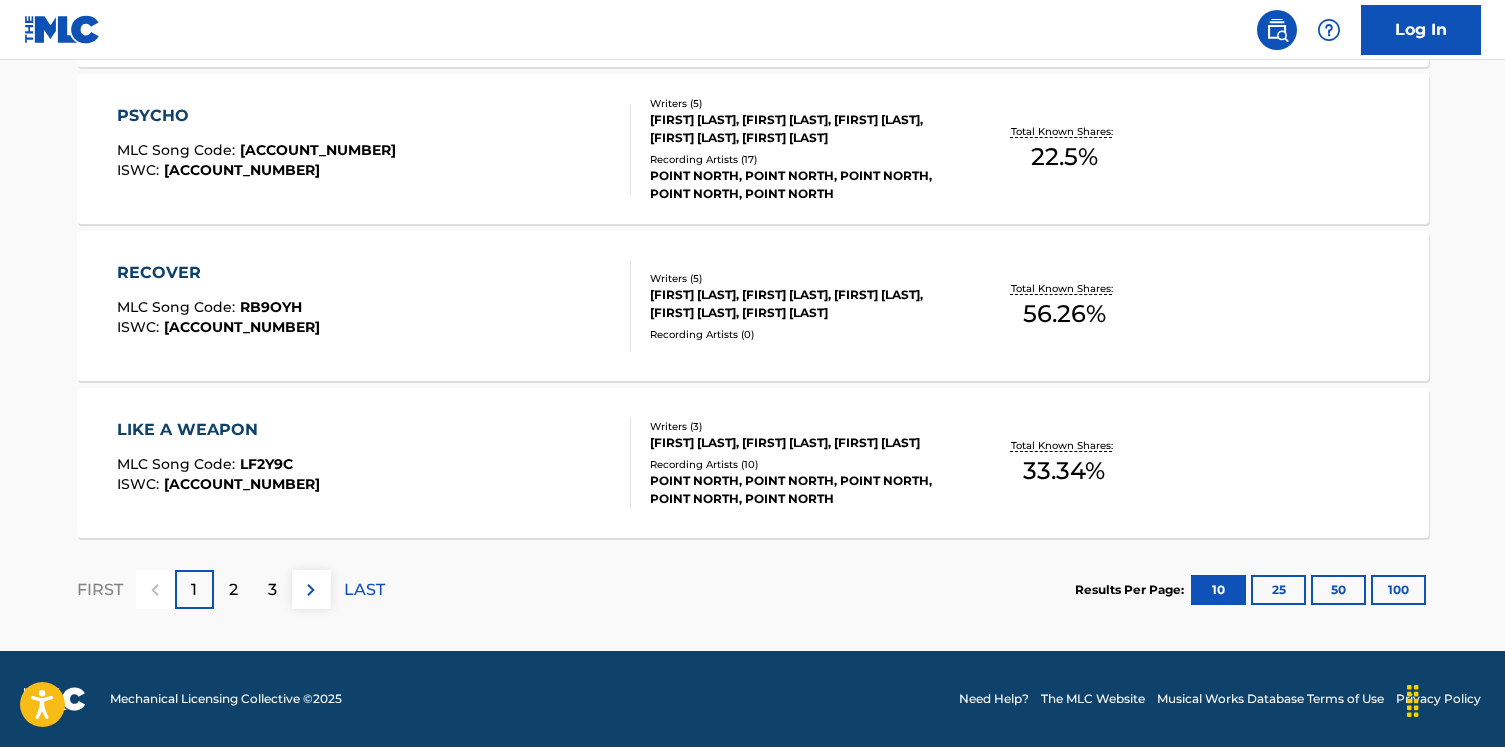 click on "2" at bounding box center [233, 589] 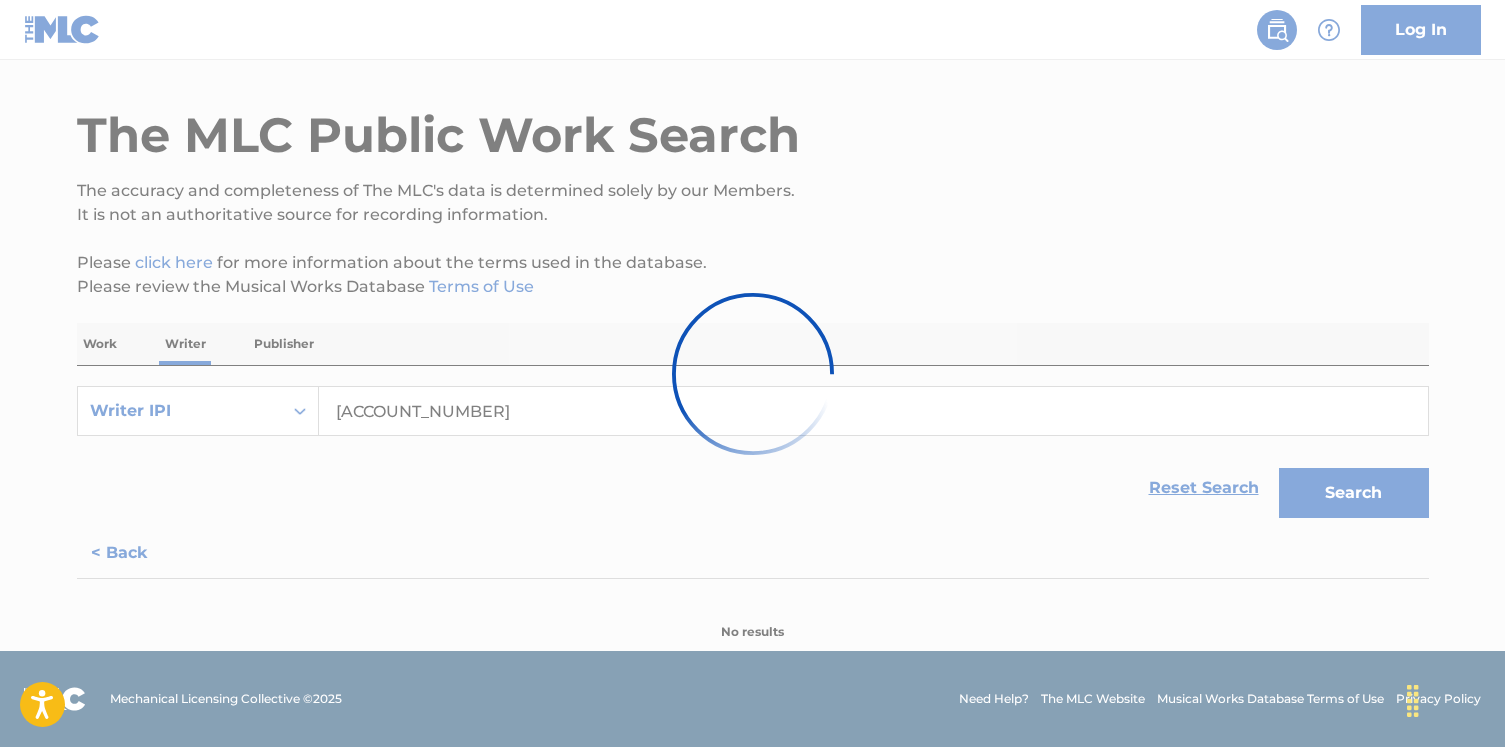 scroll, scrollTop: 1701, scrollLeft: 0, axis: vertical 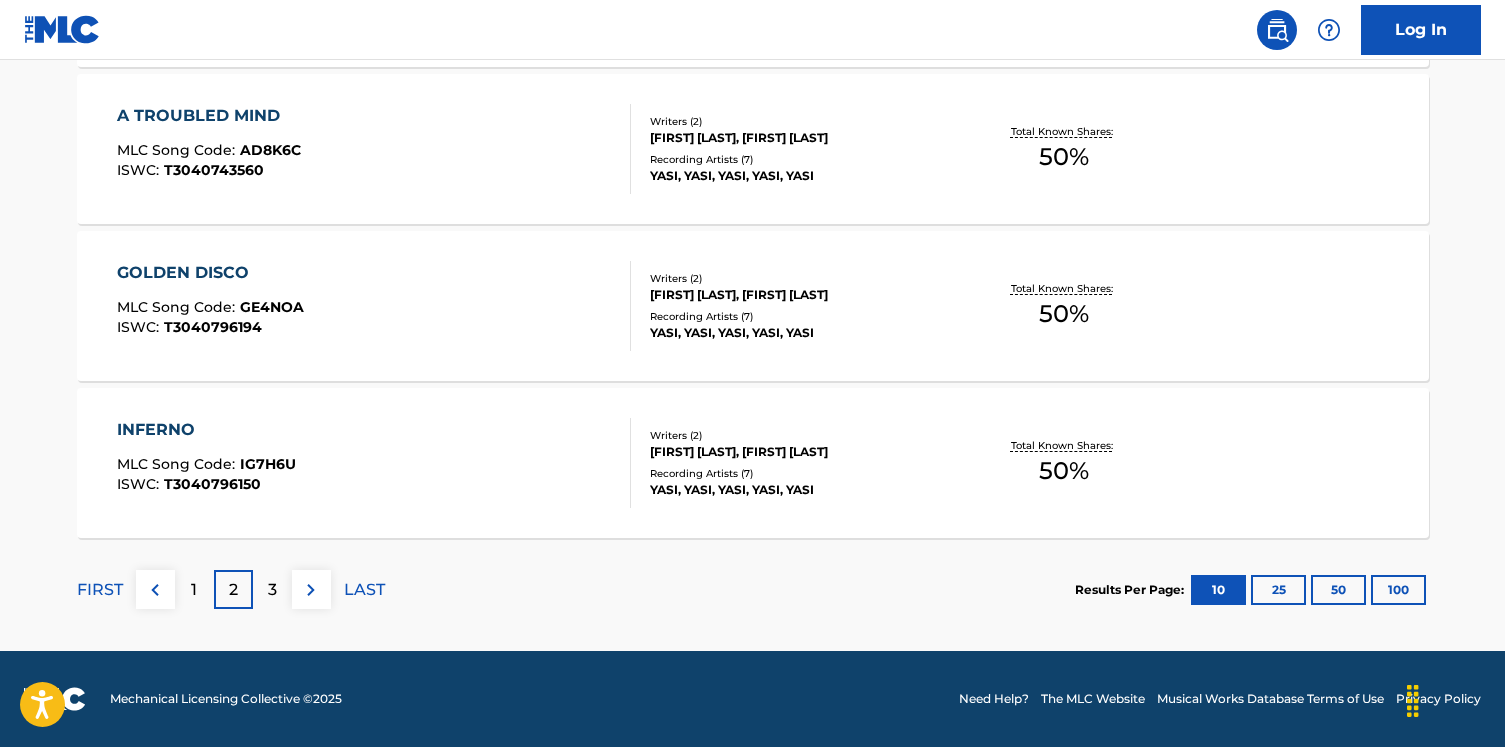 click on "A TROUBLED MIND MLC Song Code : AD8K6C ISWC : T3040743560 Writers ( 2 ) [FIRST] [LAST], [FIRST] [LAST] Recording Artists ( 7 ) YASI, YASI, YASI, YASI, YASI Total Known Shares: 50 %" at bounding box center (753, 149) 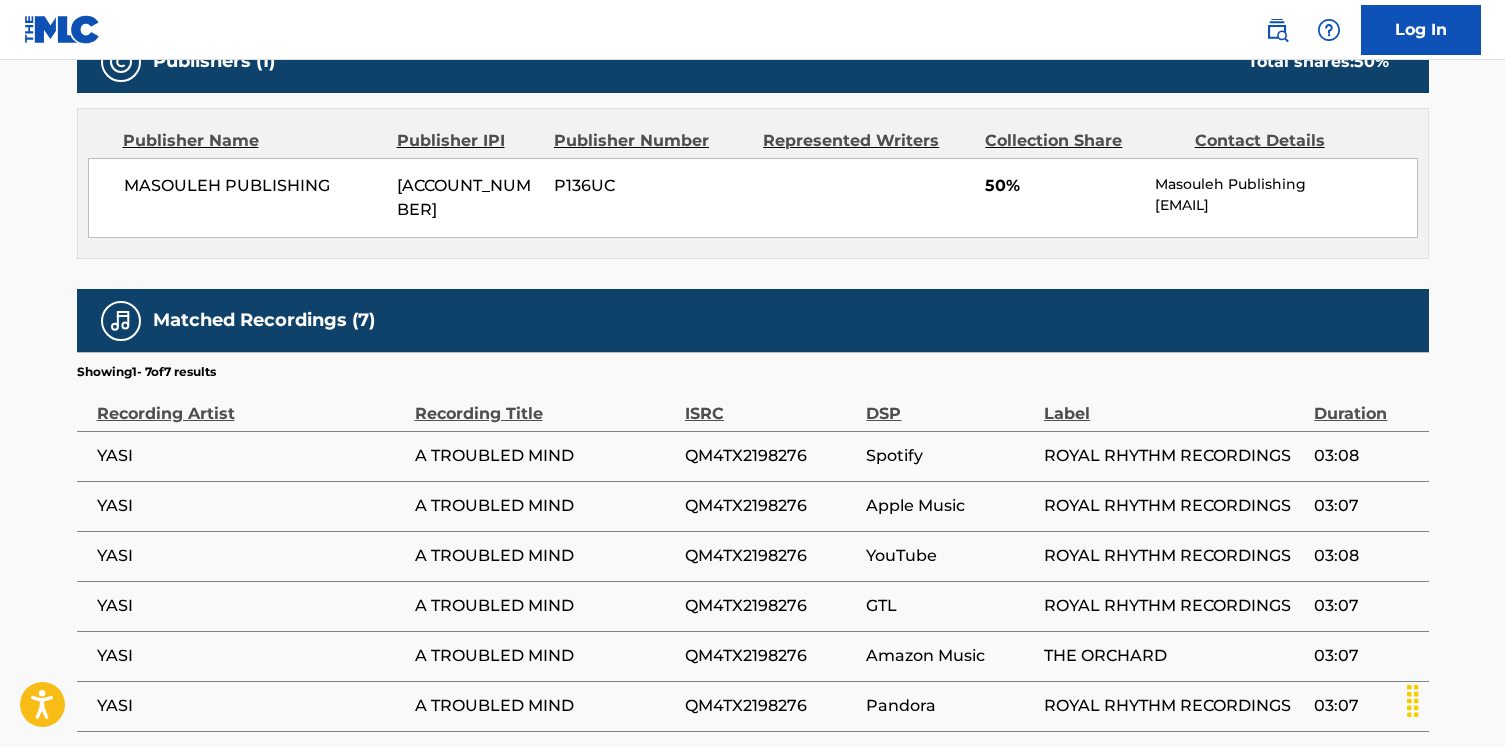 scroll, scrollTop: 864, scrollLeft: 0, axis: vertical 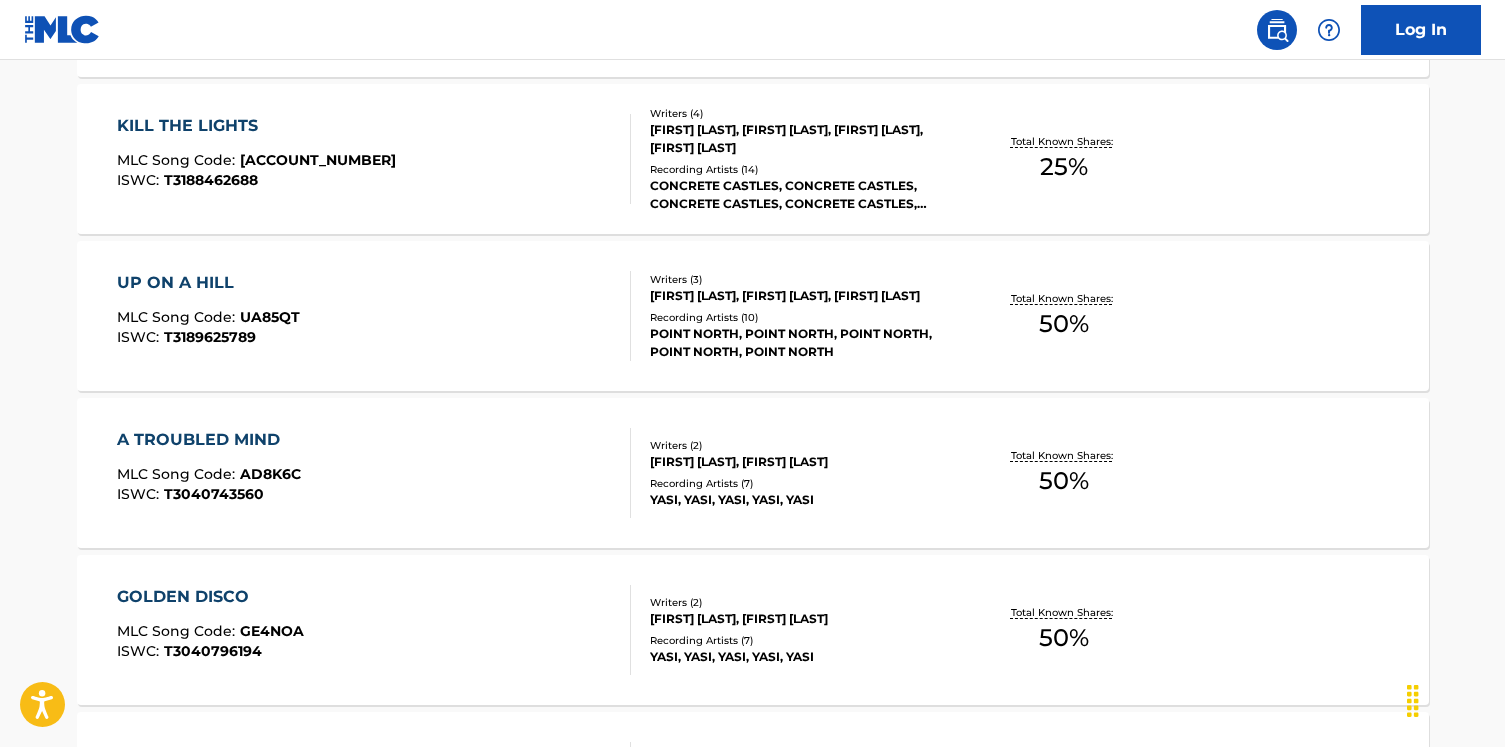 click on "UP ON A HILL MLC Song Code : UA85QT ISWC : T3189625789" at bounding box center [374, 316] 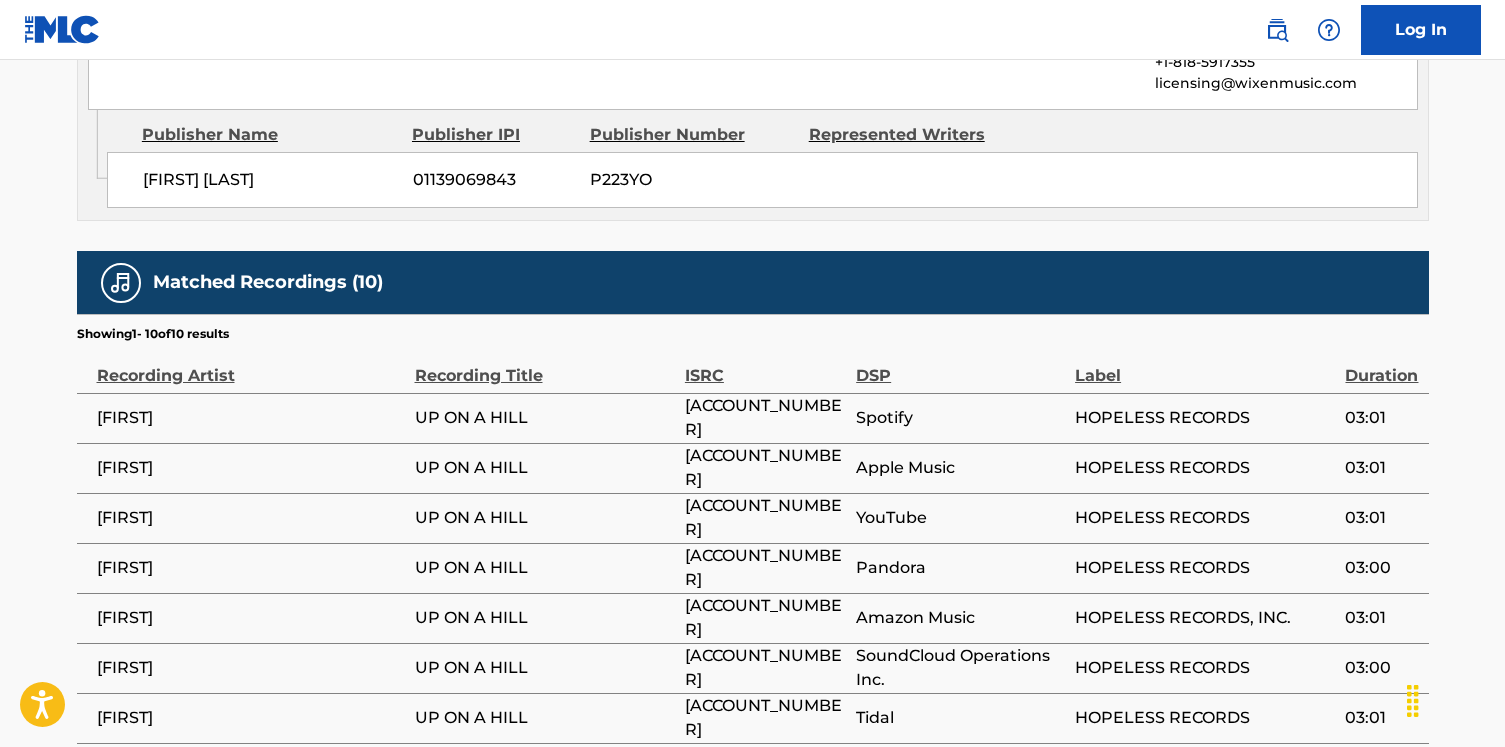 scroll, scrollTop: 1006, scrollLeft: 0, axis: vertical 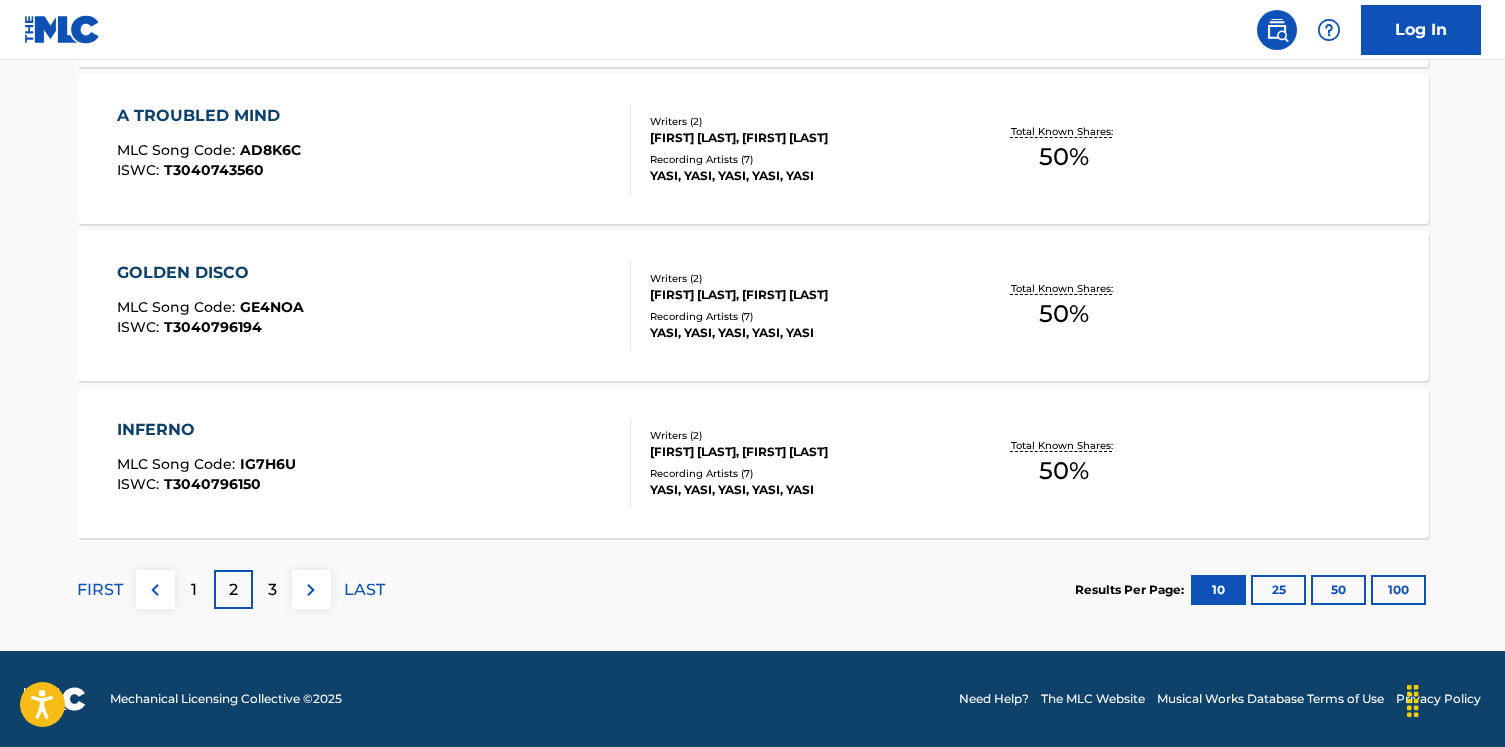 click on "GOLDEN DISCO MLC Song Code : GE4NOA ISWC : T3040796194" at bounding box center (374, 306) 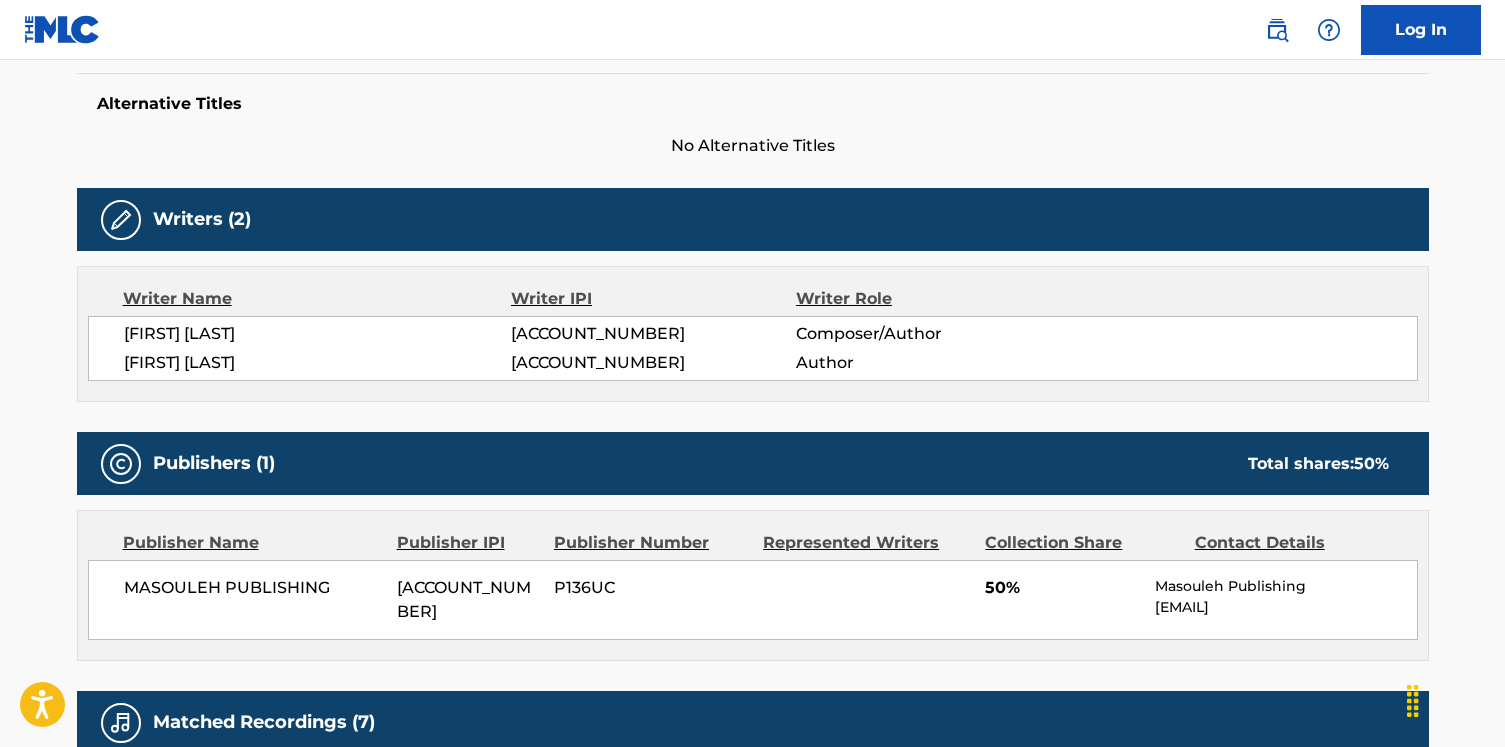 scroll, scrollTop: 527, scrollLeft: 0, axis: vertical 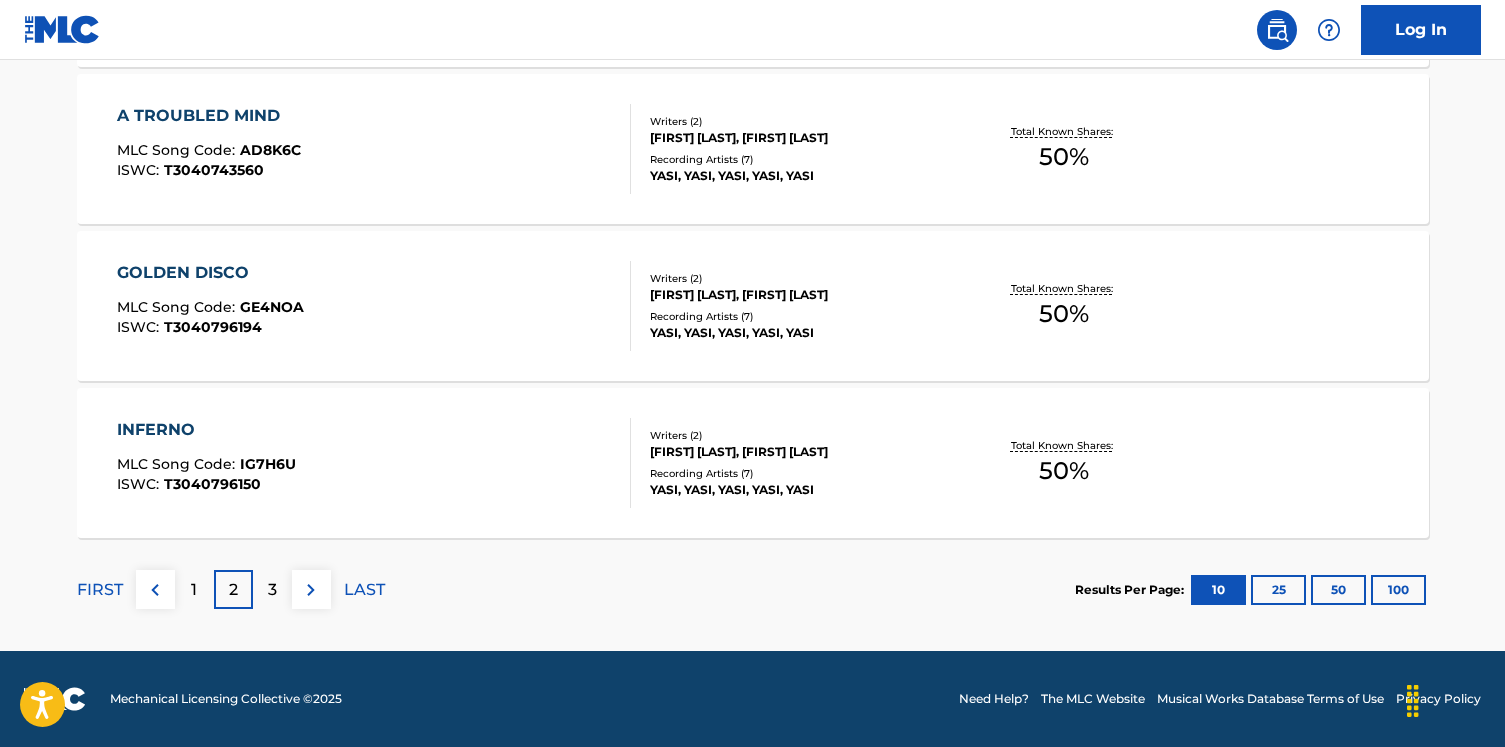 click on "3" at bounding box center [272, 589] 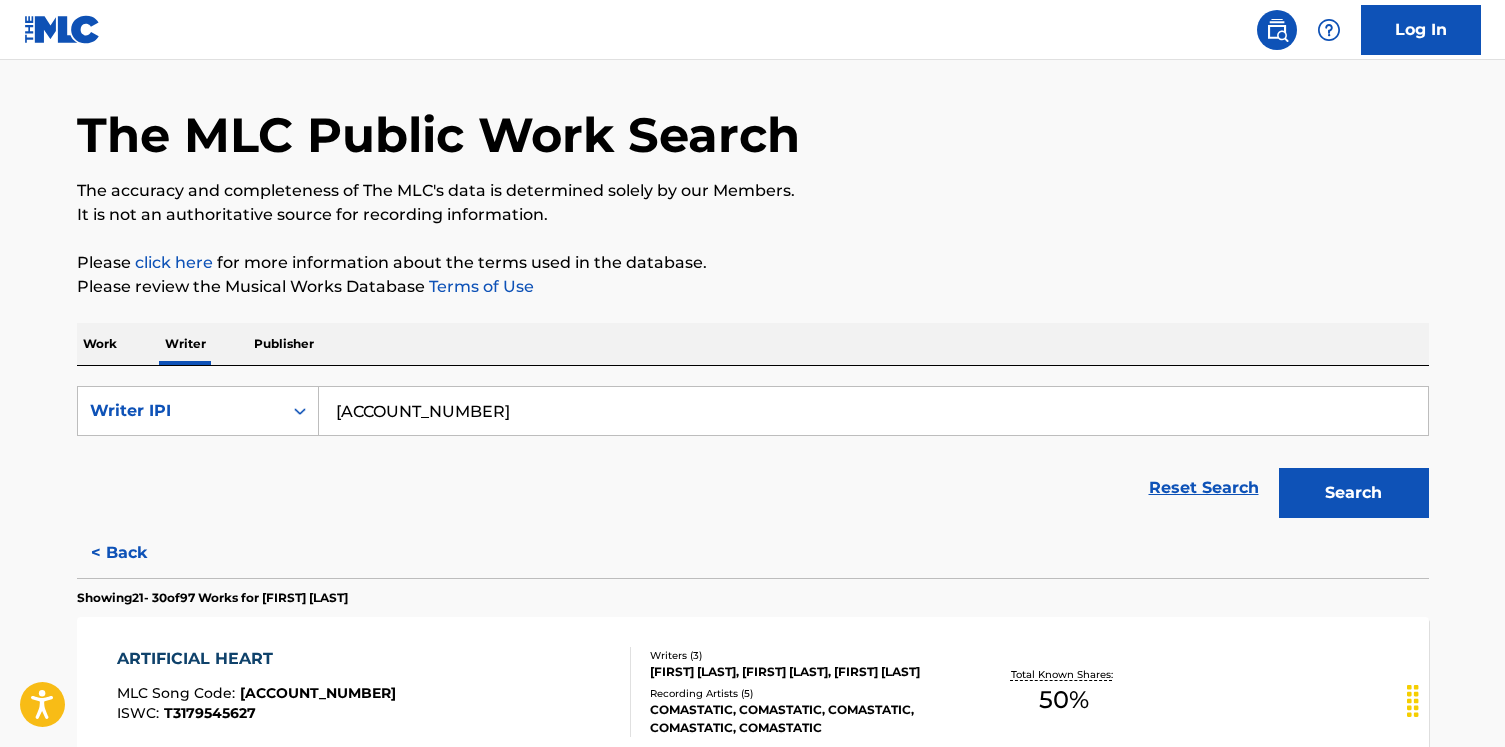 scroll, scrollTop: 1701, scrollLeft: 0, axis: vertical 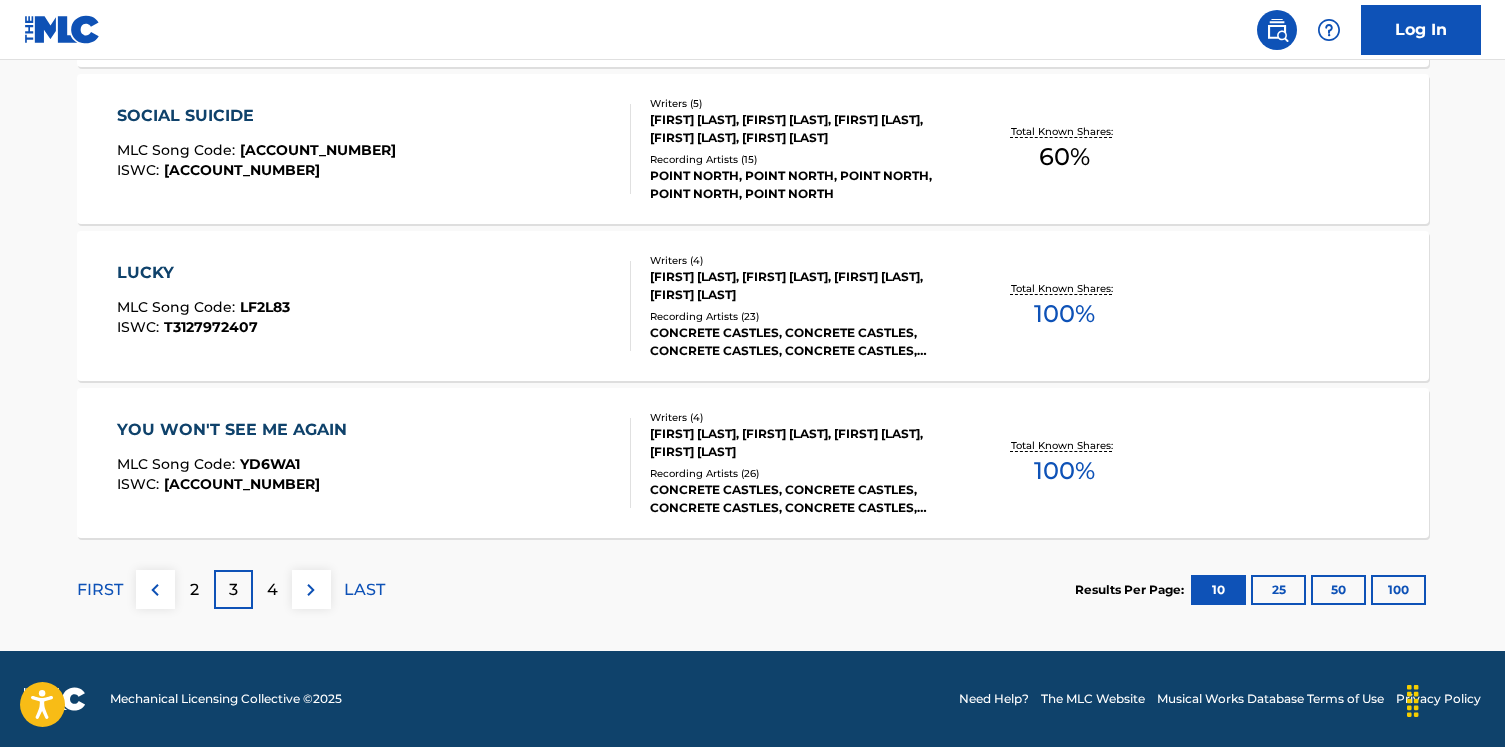 click on "LUCKY MLC Song Code : LF2L83 ISWC : T3127972407 Writers ( 4 ) [FIRST] [LAST], [FIRST] [LAST], [FIRST] [LAST], [FIRST] [LAST] Recording Artists ( 23 ) CONCRETE CASTLES, CONCRETE CASTLES, CONCRETE CASTLES, CONCRETE CASTLES, CONCRETE CASTLES Total Known Shares: 100 %" at bounding box center [753, 306] 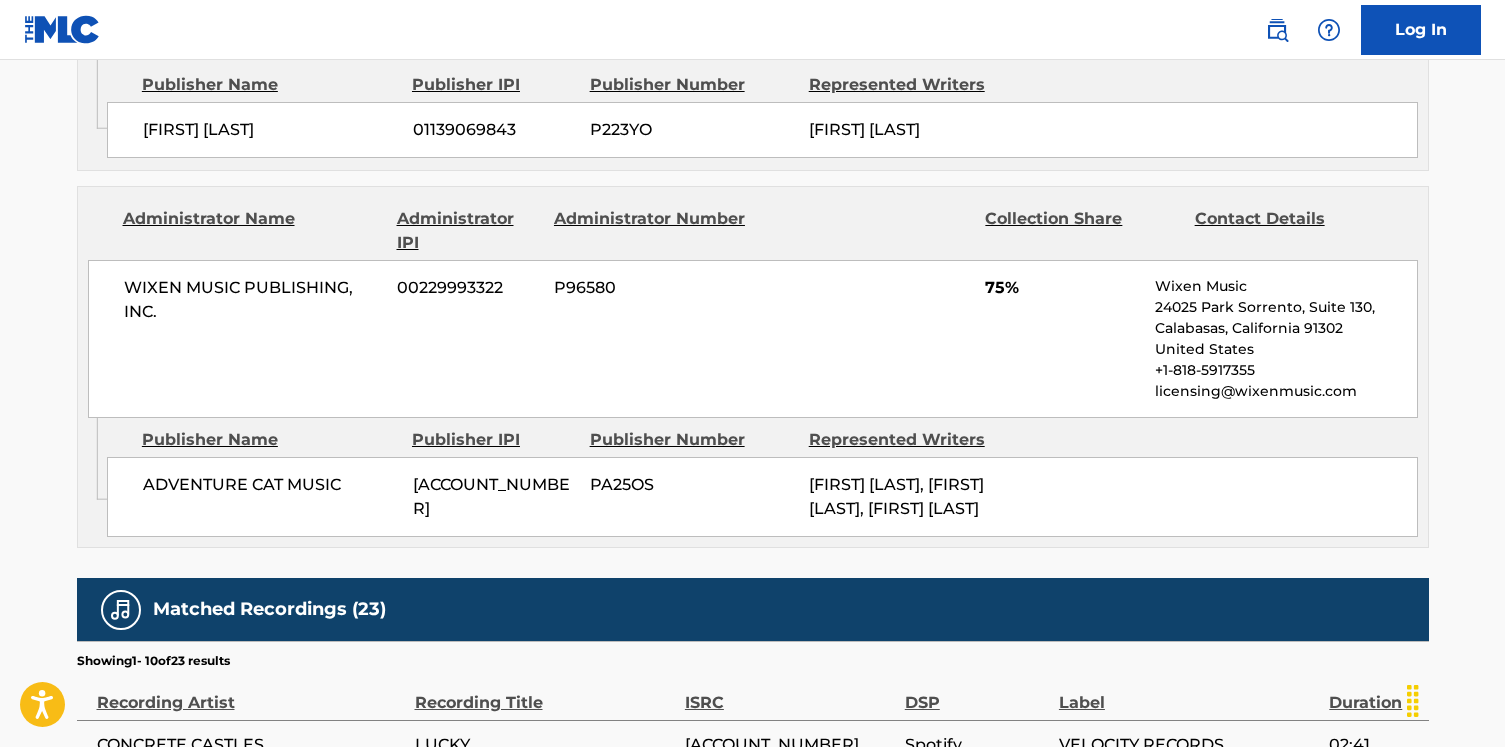 scroll, scrollTop: 1246, scrollLeft: 0, axis: vertical 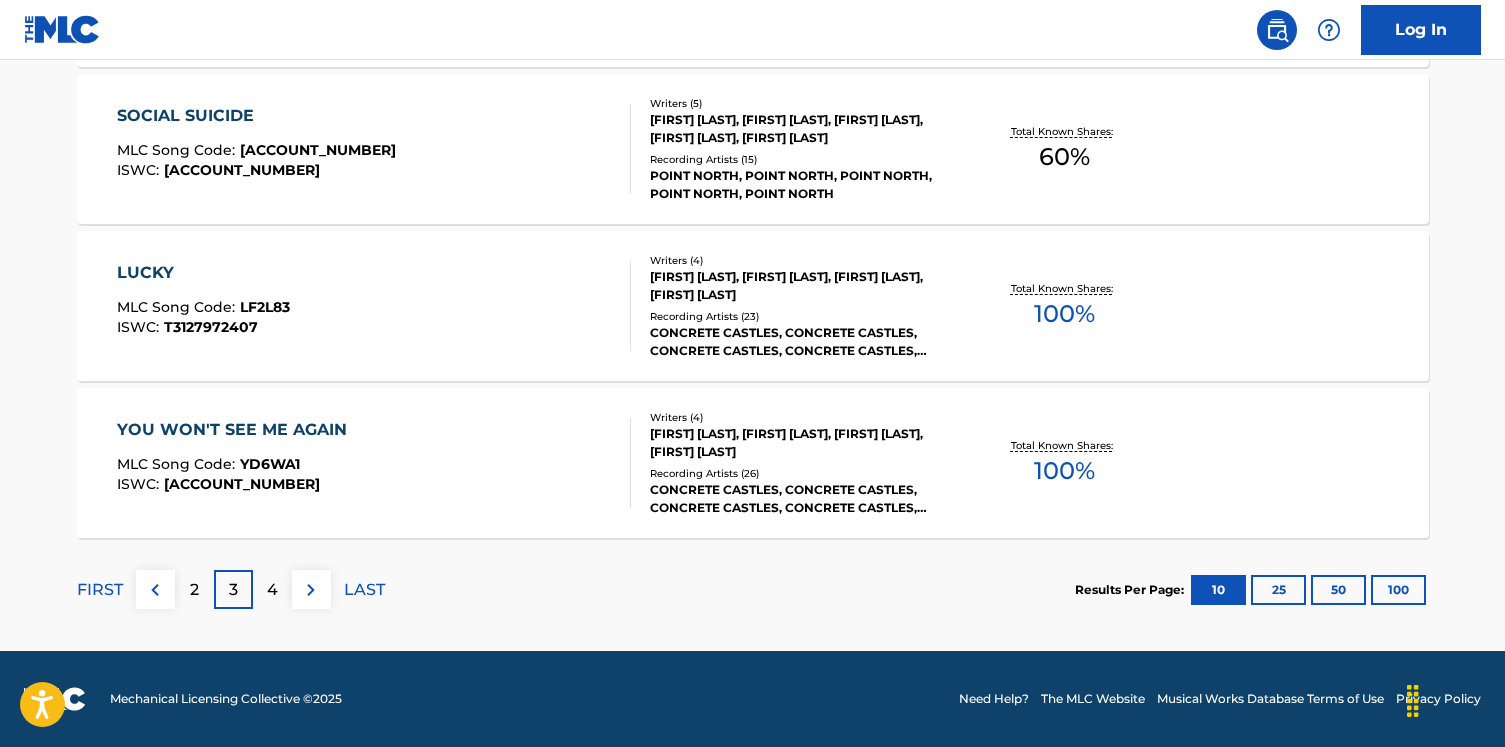 click on "YOU WON'T SEE ME AGAIN MLC Song Code : YD6WA1 ISWC : T3120101302 Writers ( 4 ) [FIRST] [LAST], [FIRST] [LAST], [FIRST] [LAST], [FIRST] [LAST] Recording Artists ( 26 ) CONCRETE CASTLES, CONCRETE CASTLES, CONCRETE CASTLES, CONCRETE CASTLES, CONCRETE CASTLES Total Known Shares: 100 %" at bounding box center [753, 463] 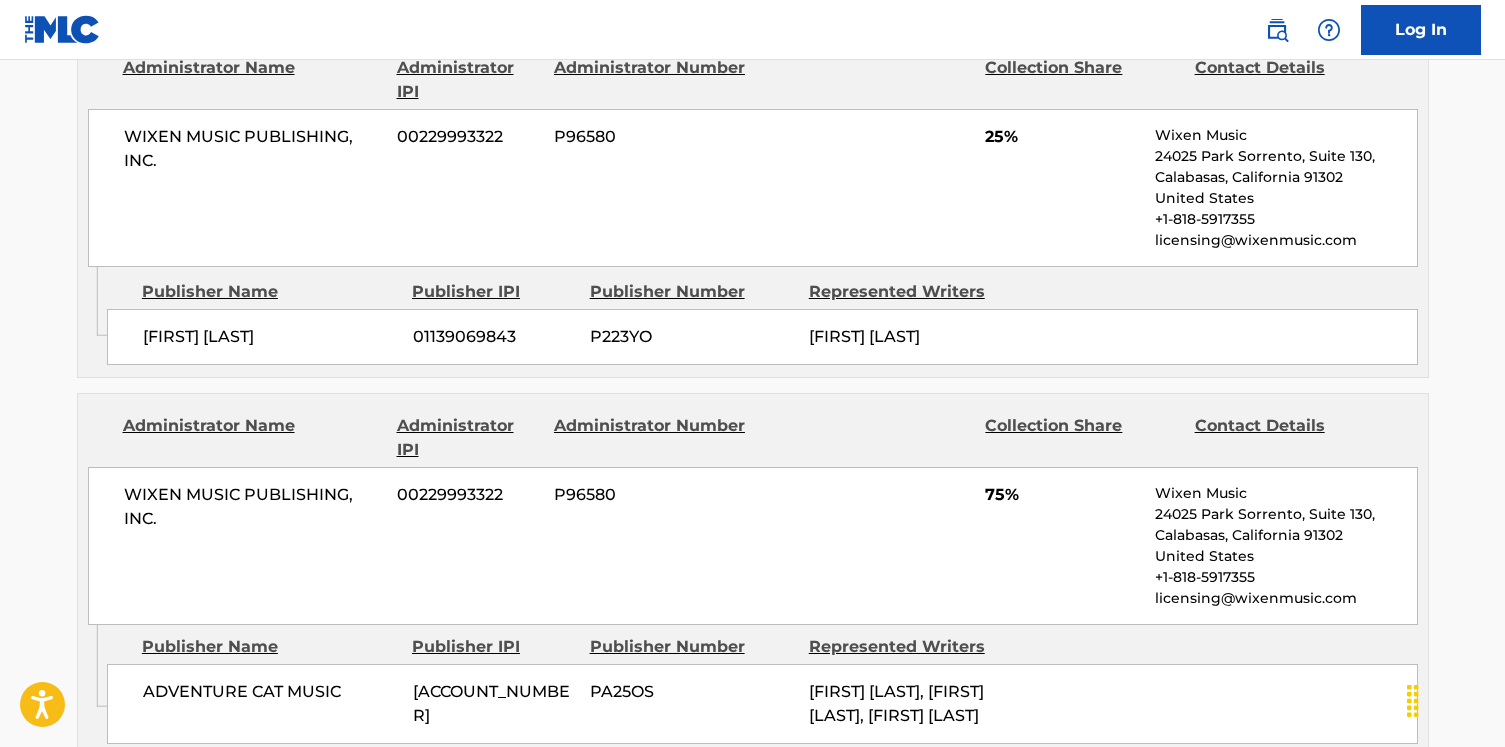 scroll, scrollTop: 1037, scrollLeft: 0, axis: vertical 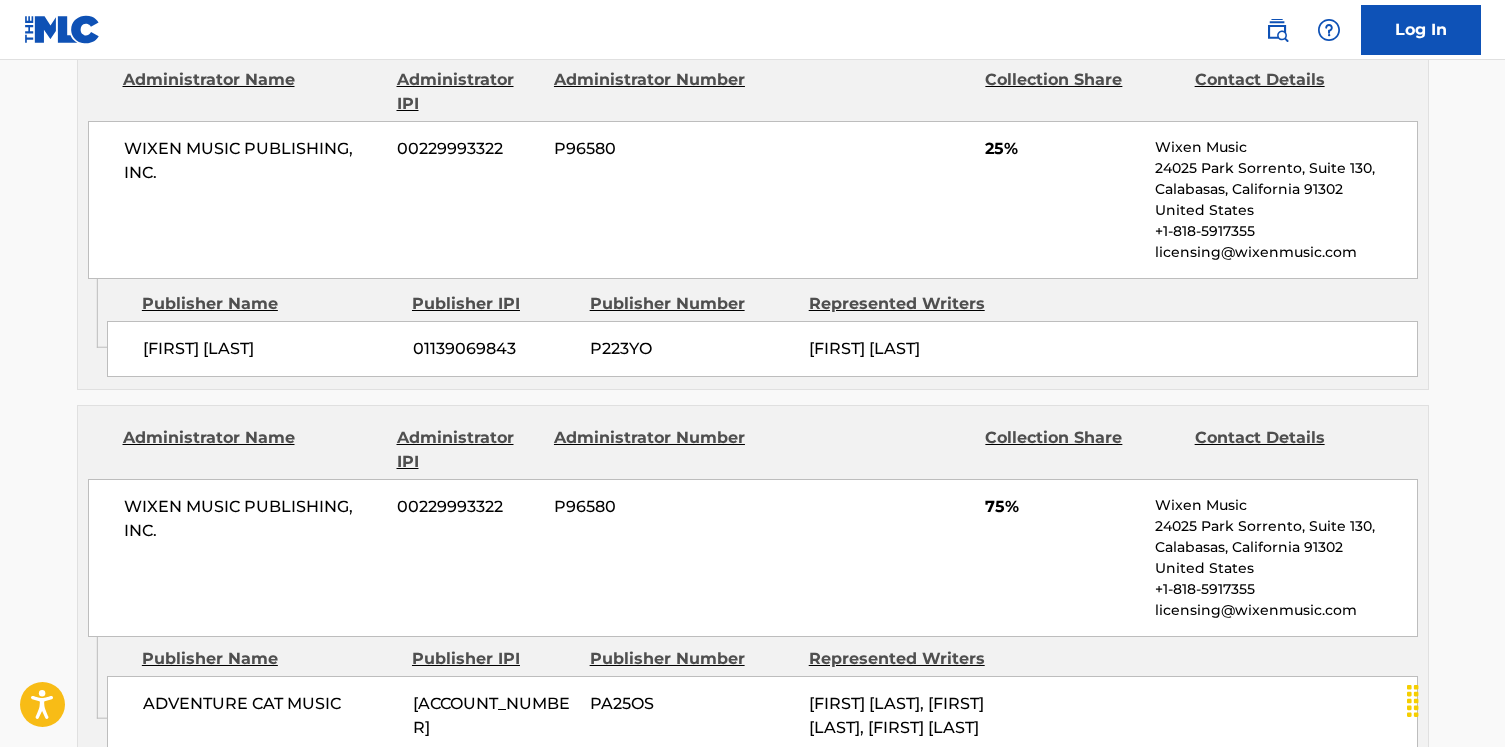 click on "WIXEN MUSIC PUBLISHING, INC." at bounding box center (253, 161) 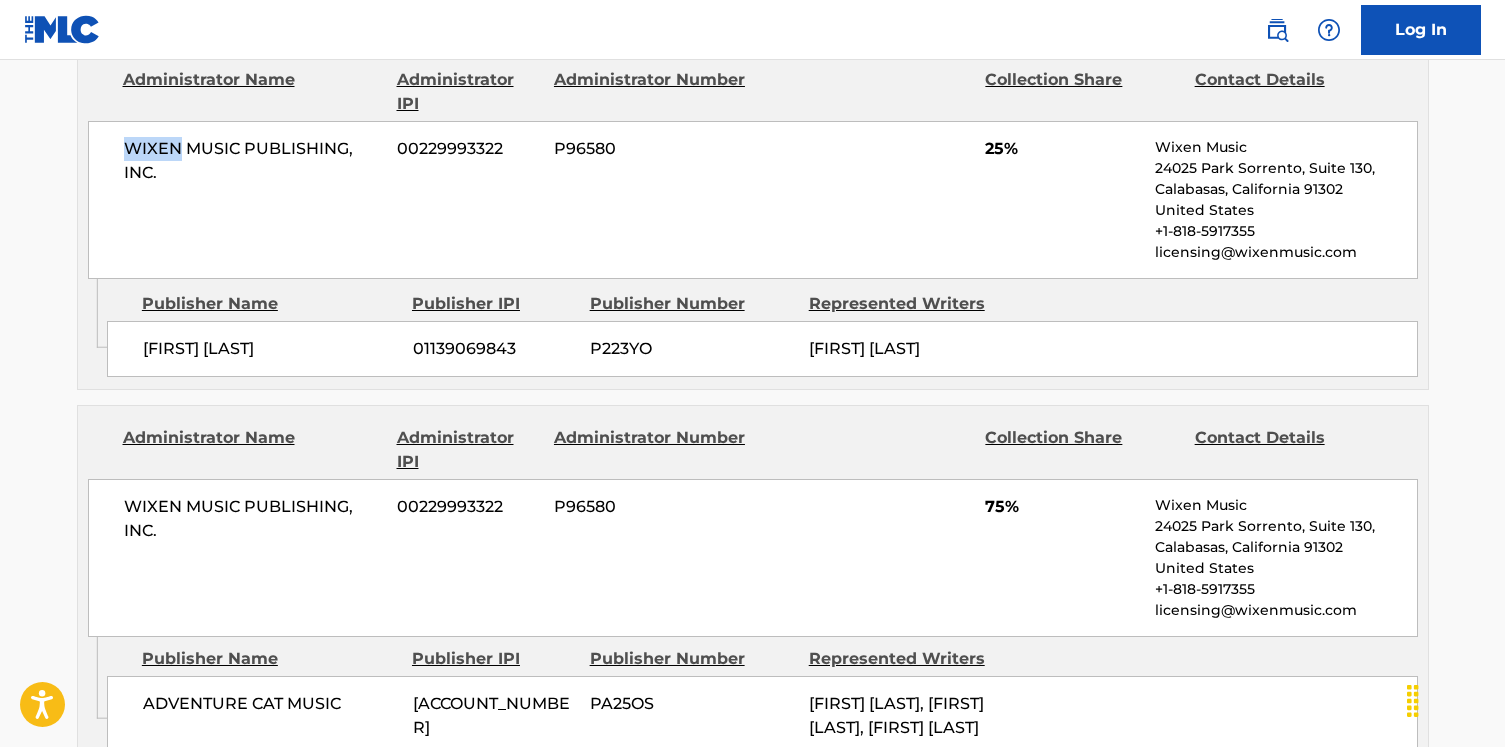click on "WIXEN MUSIC PUBLISHING, INC." at bounding box center (253, 161) 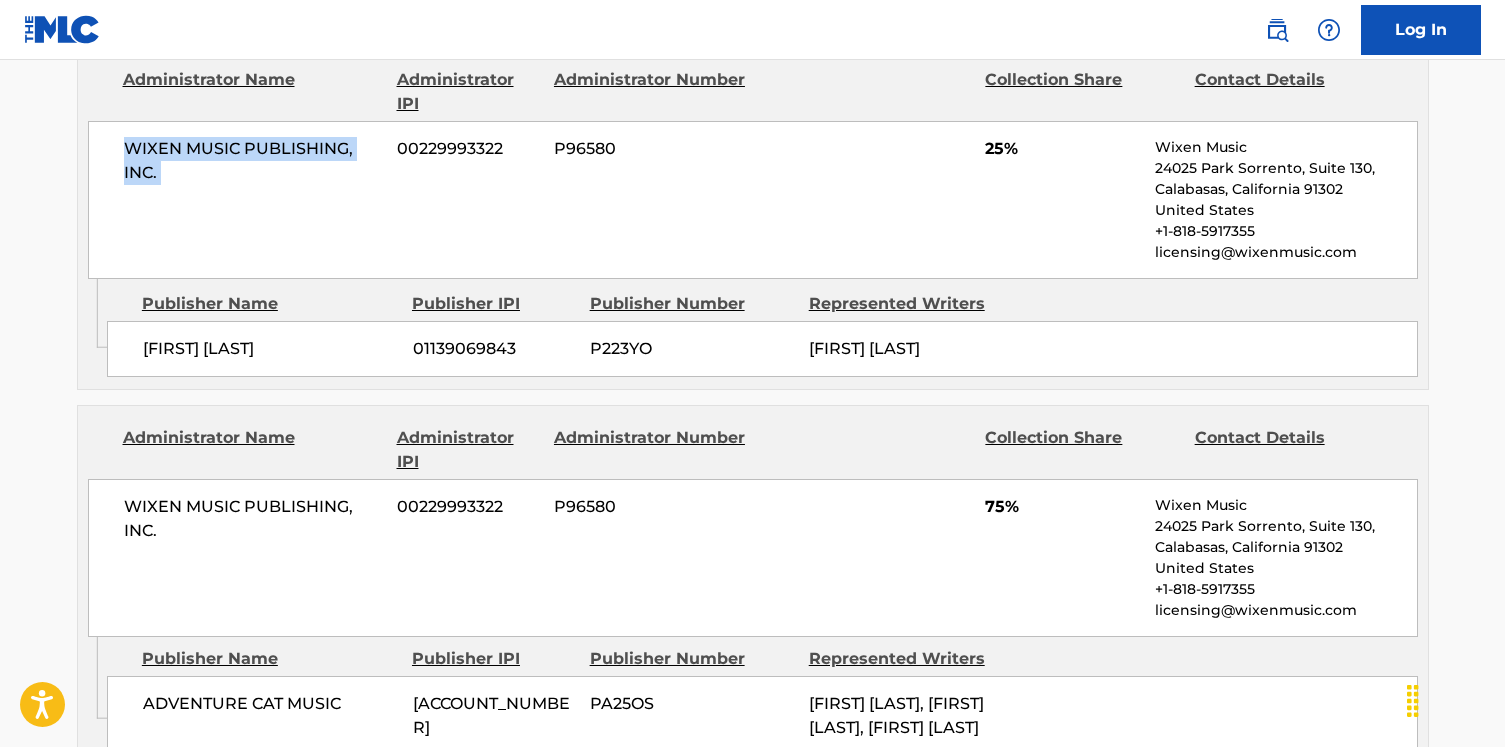 click on "WIXEN MUSIC PUBLISHING, INC." at bounding box center (253, 161) 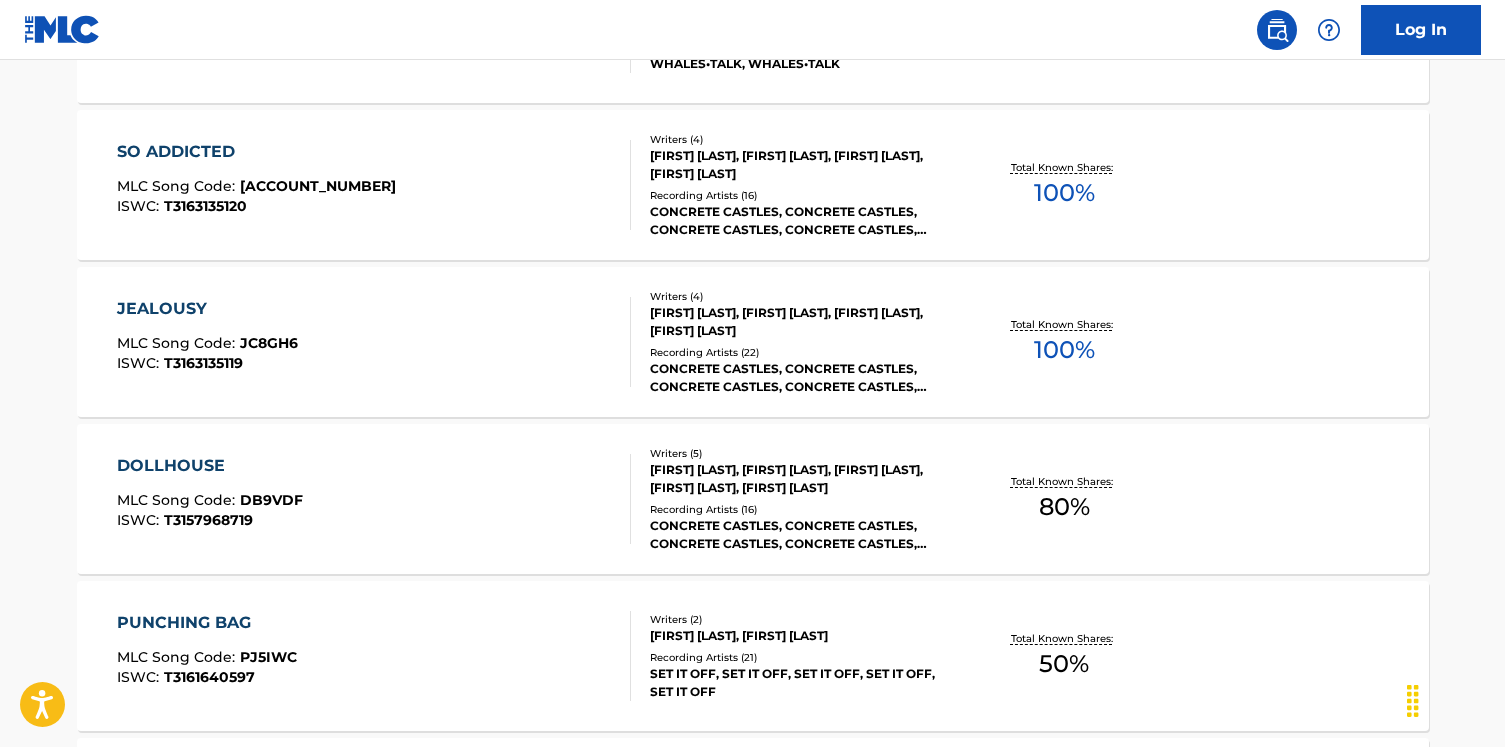click on "SO ADDICTED MLC Song Code : SC4LZE ISWC : T3163135120" at bounding box center (374, 185) 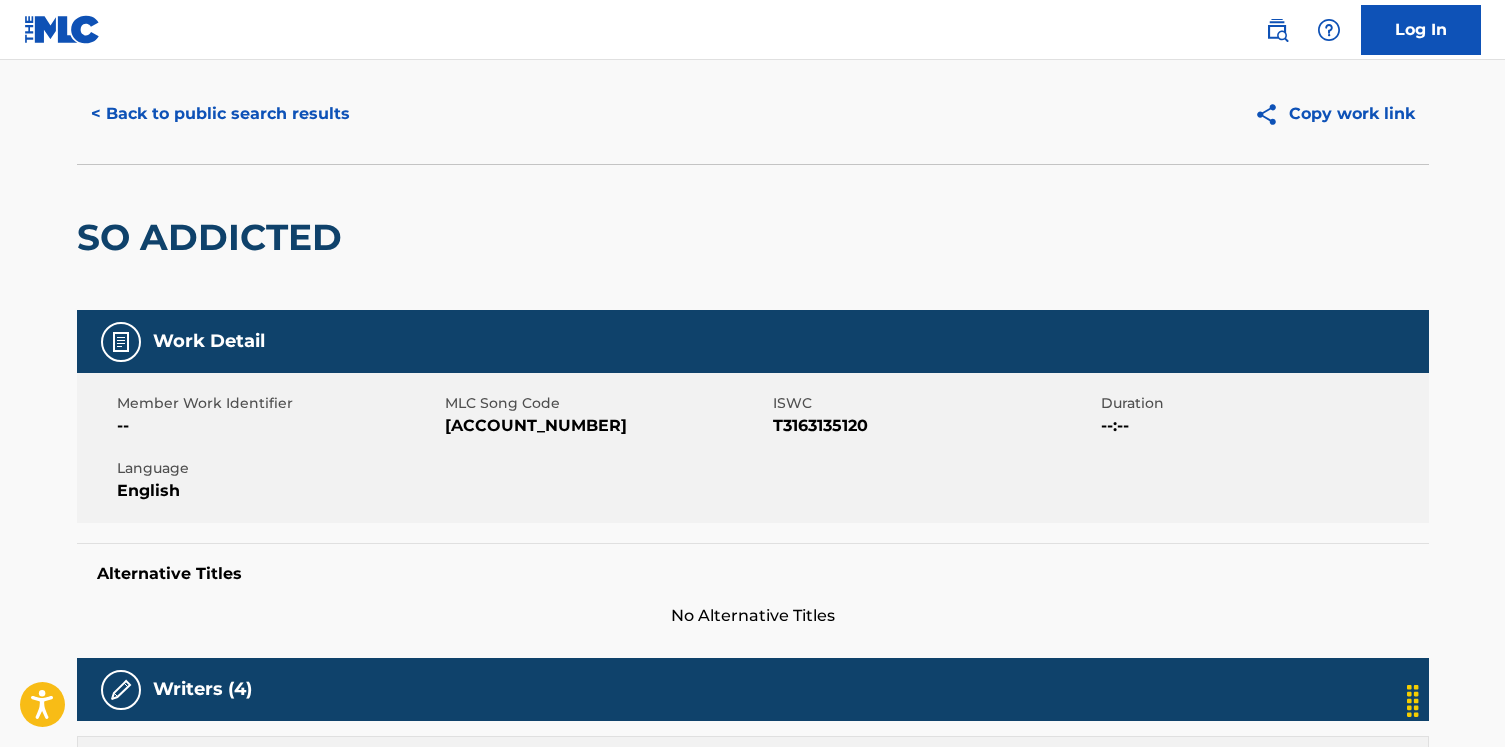 scroll, scrollTop: 0, scrollLeft: 0, axis: both 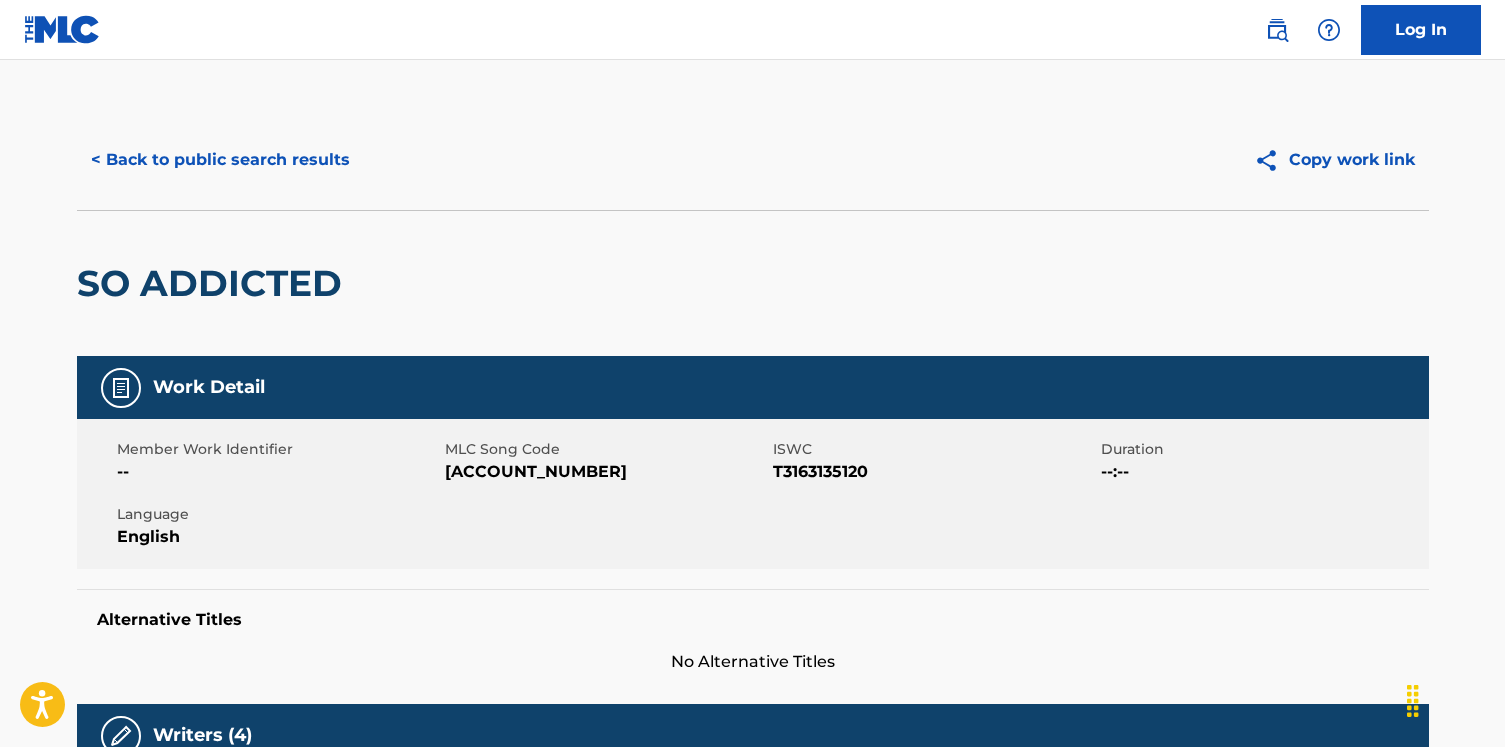 click on "< Back to public search results" at bounding box center [220, 160] 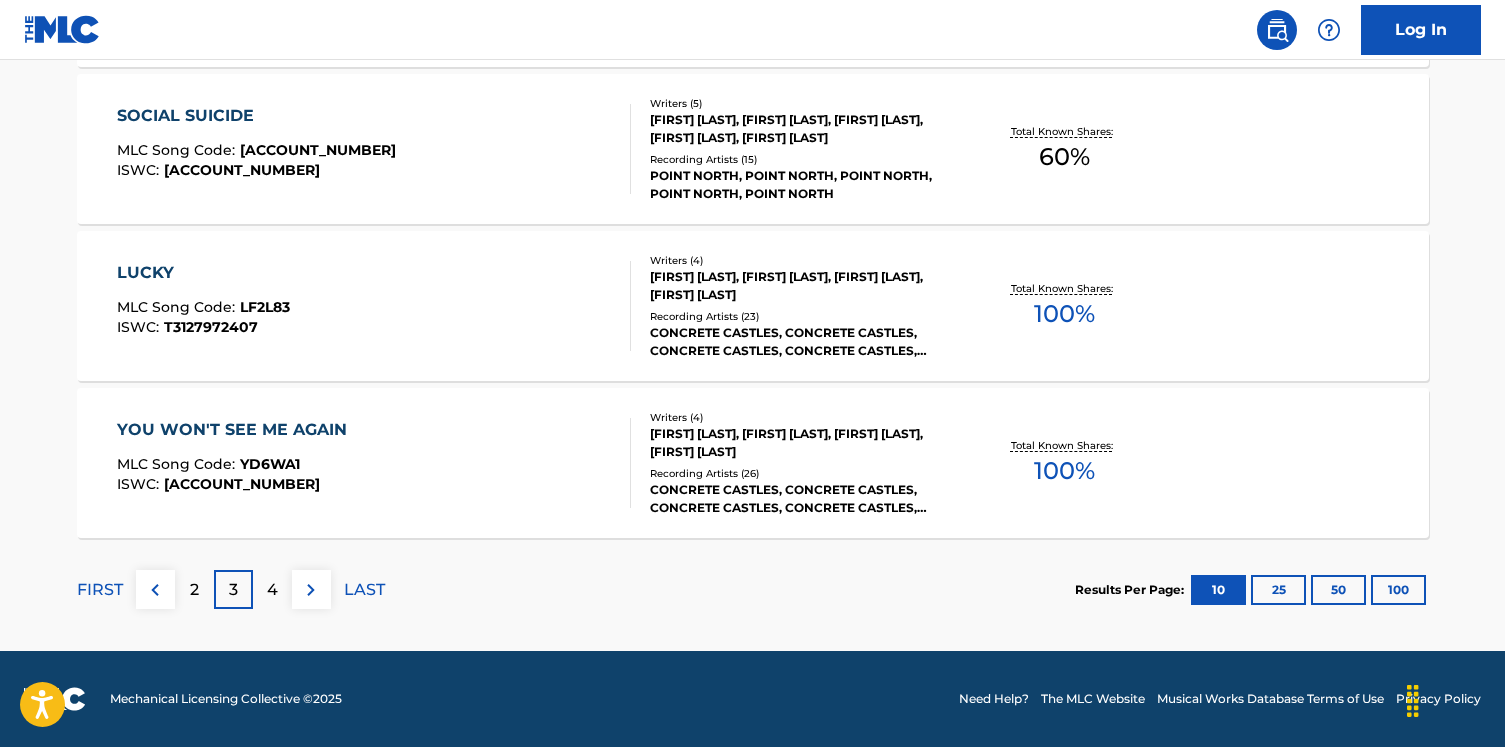 click on "MLC Song Code : YD6WA1" at bounding box center [237, 467] 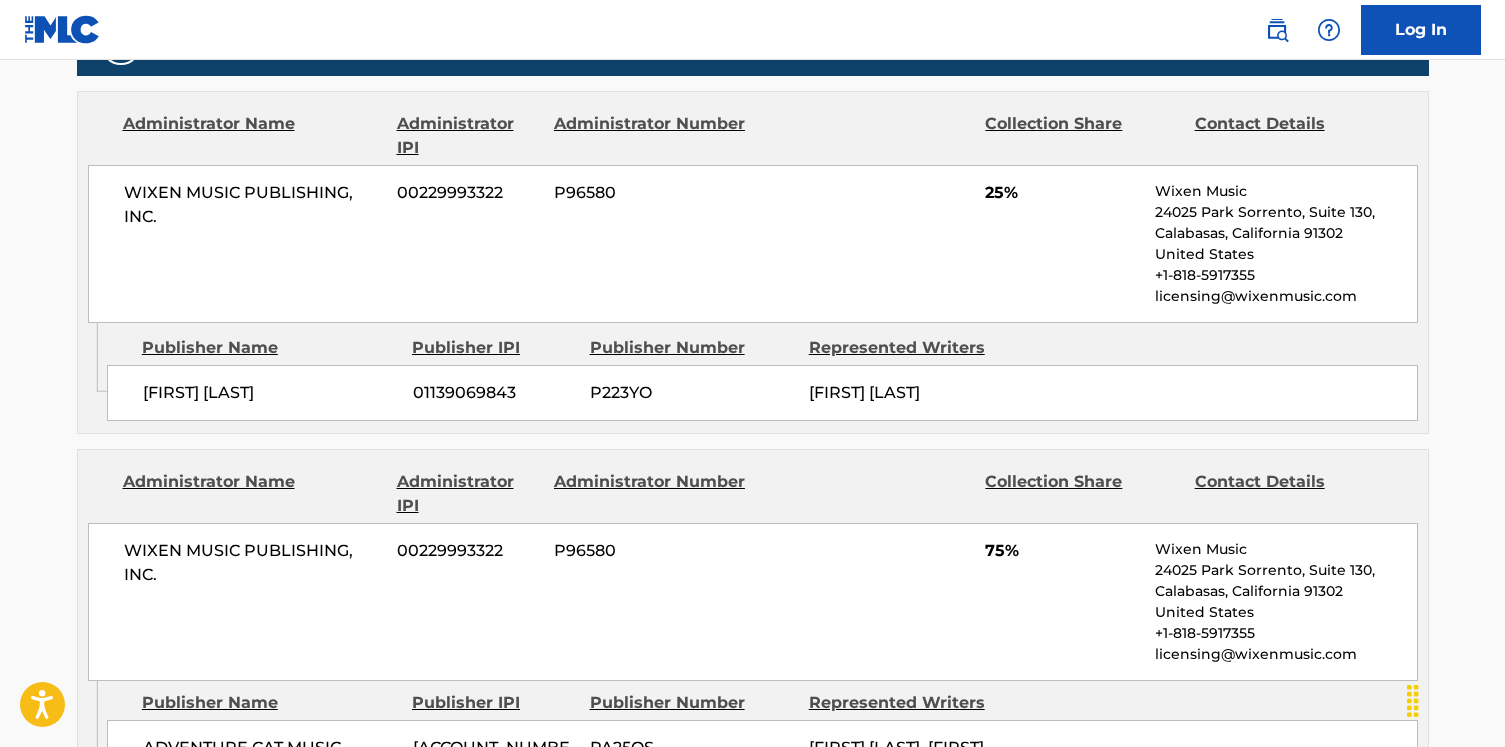 scroll, scrollTop: 907, scrollLeft: 0, axis: vertical 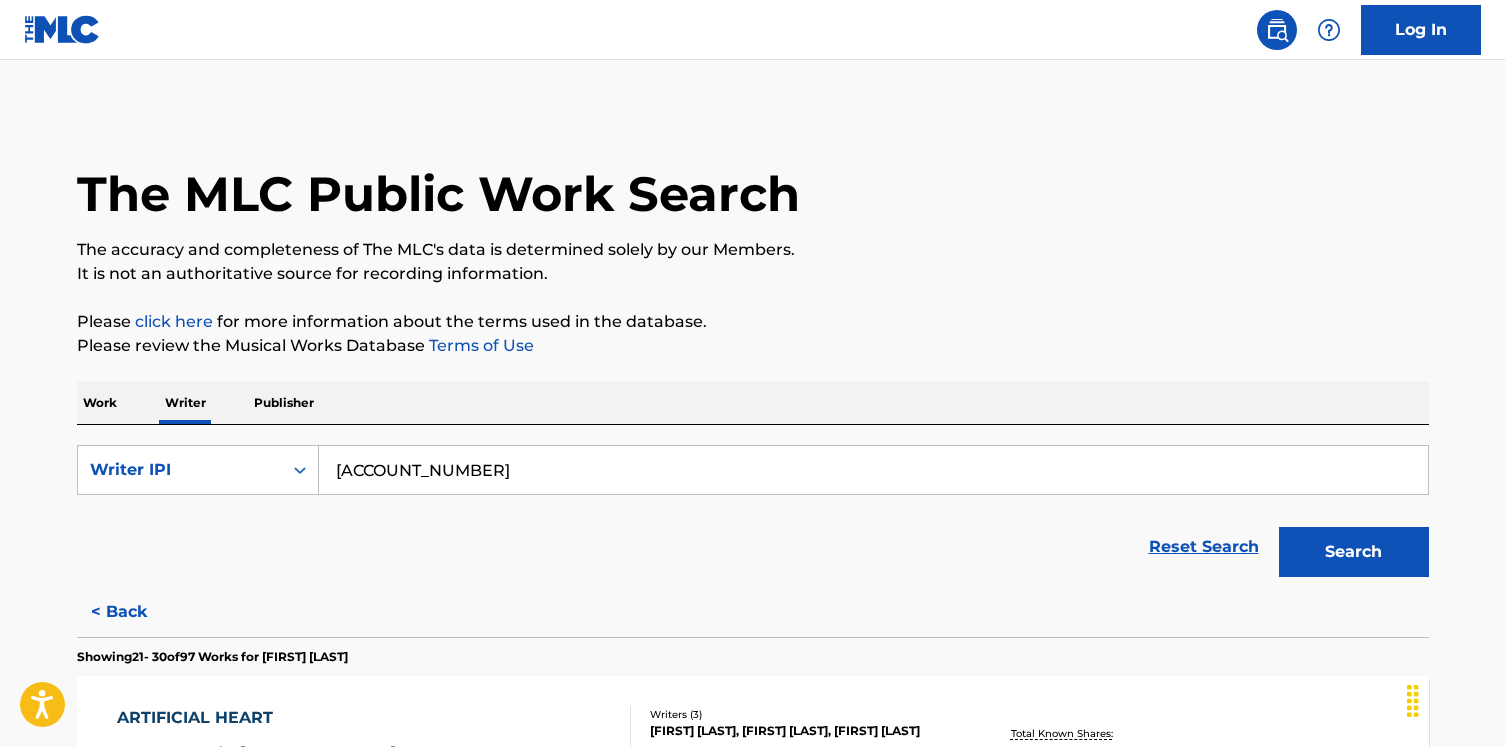 click on "[ACCOUNT_NUMBER]" at bounding box center (873, 470) 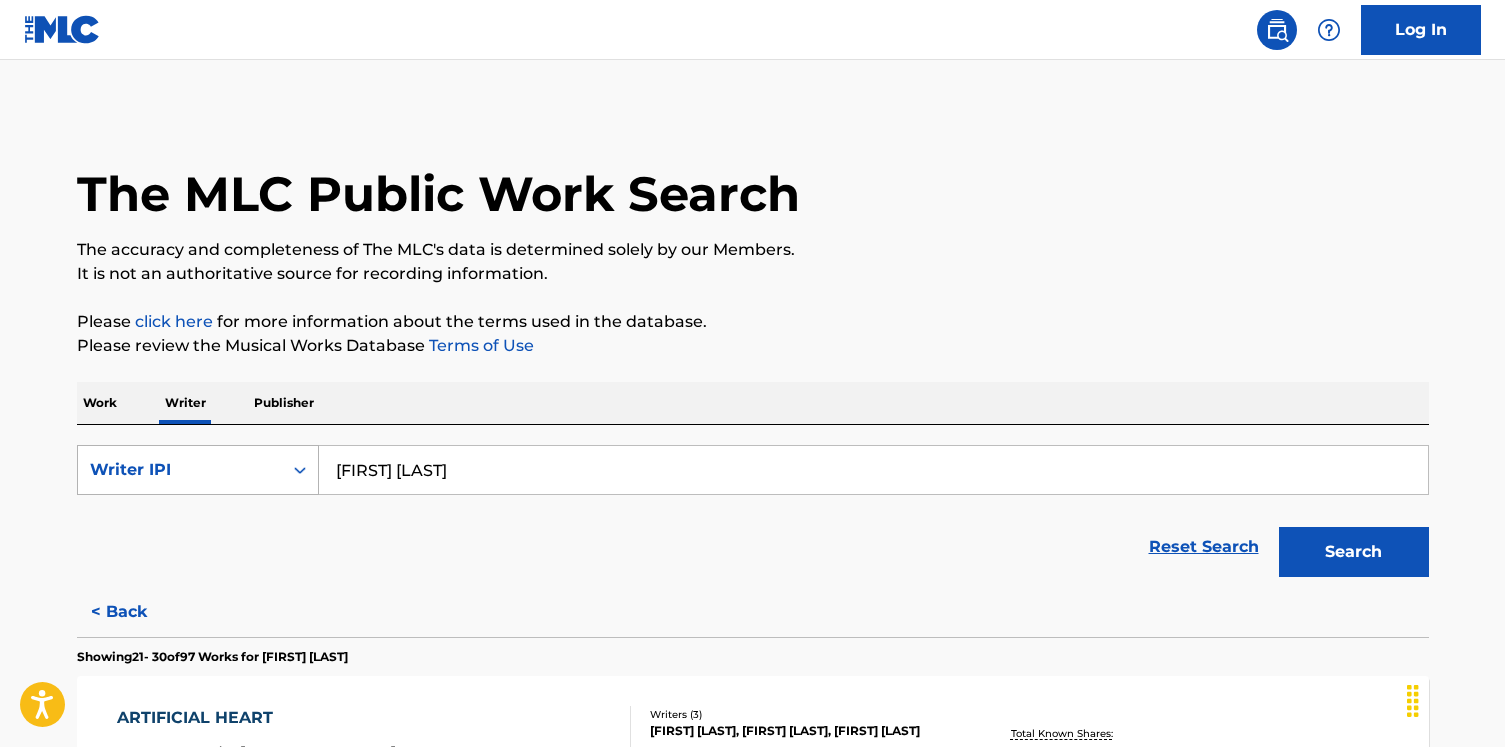 type on "[FIRST] [LAST]" 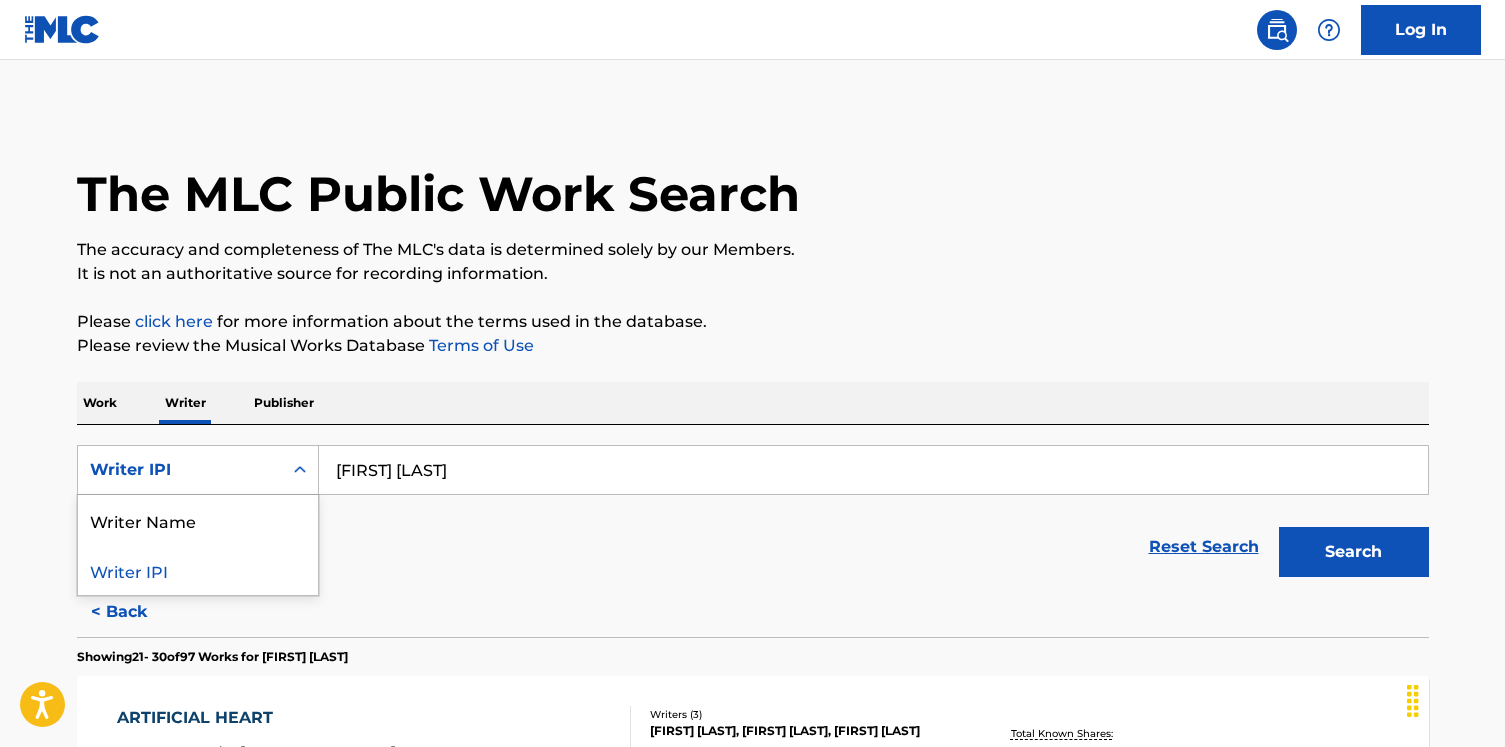 click on "Writer Name" at bounding box center [198, 520] 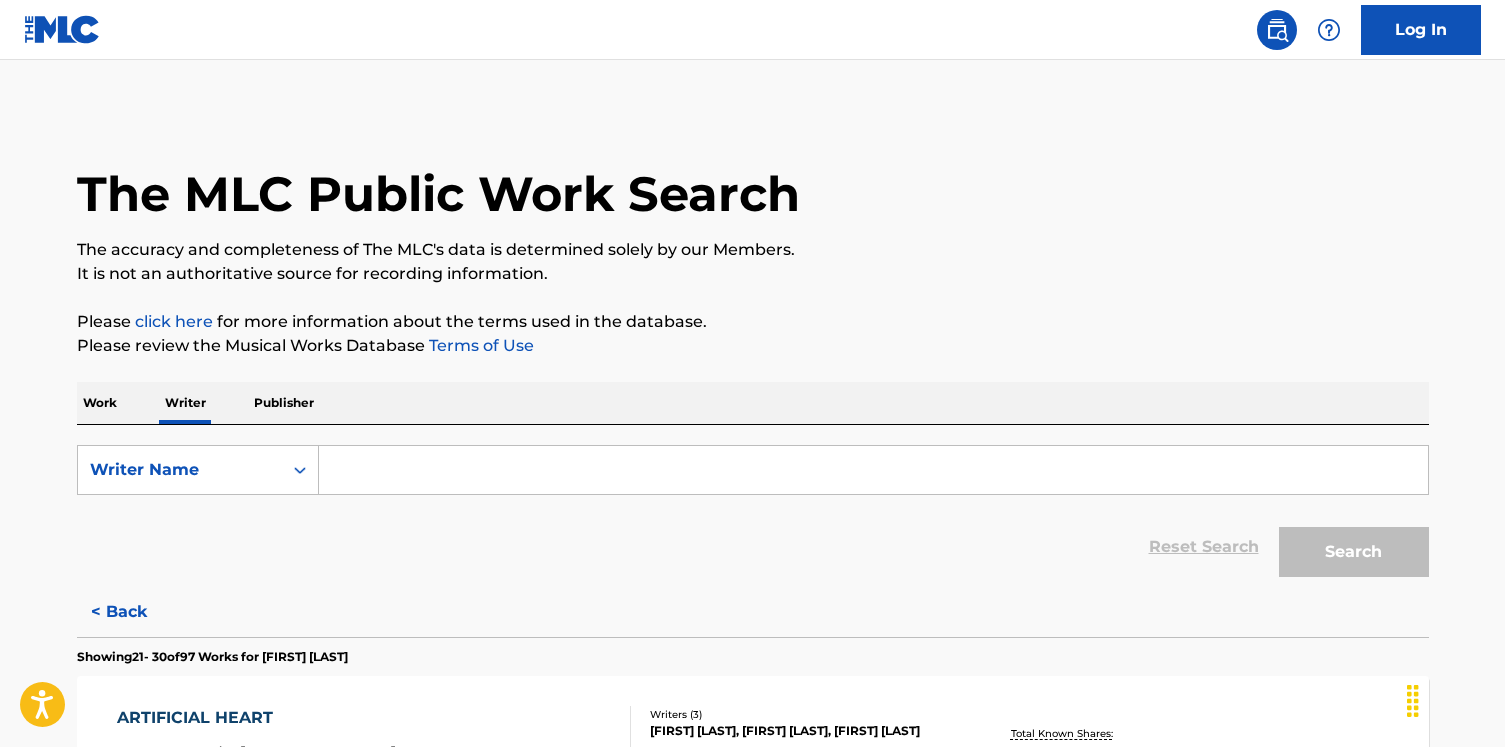 click at bounding box center (873, 470) 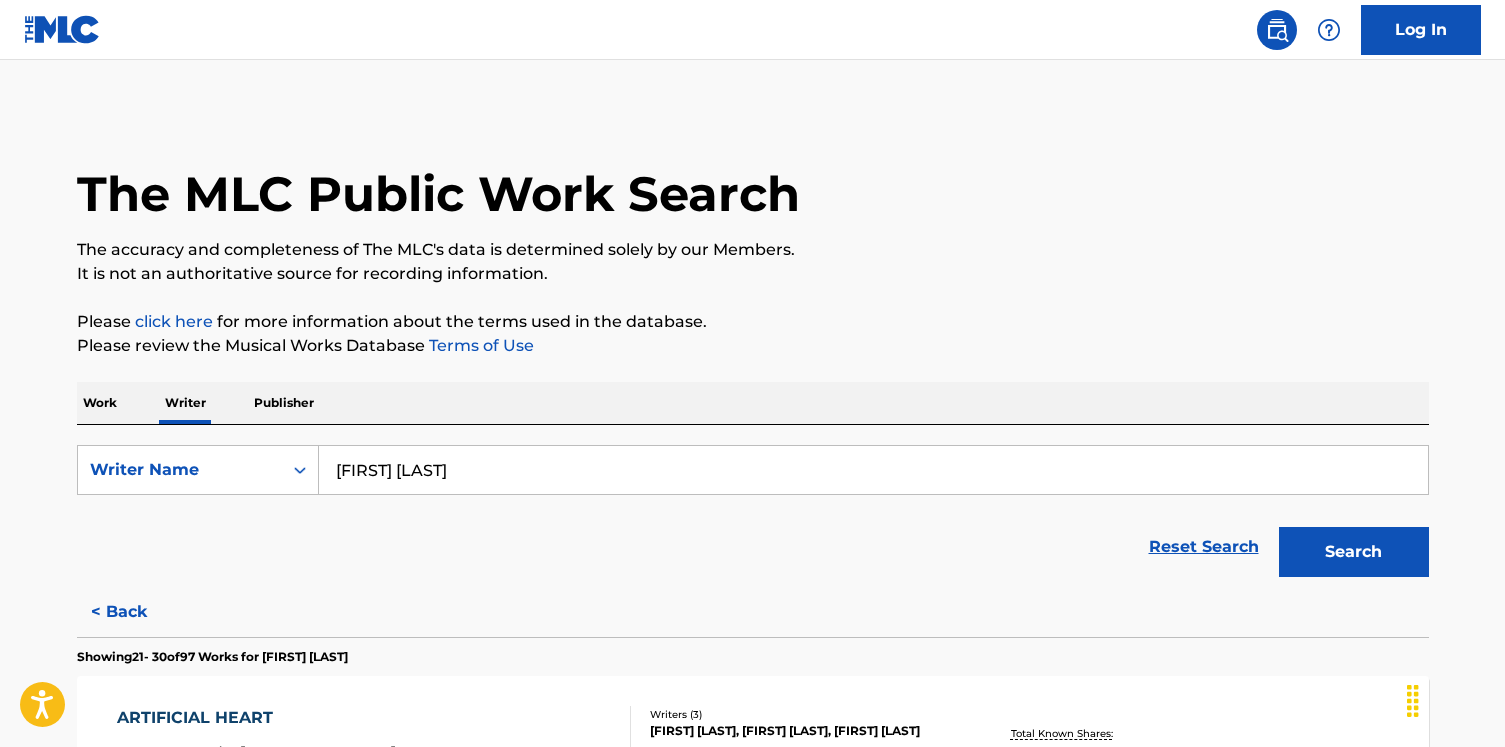 type on "[FIRST] [LAST]" 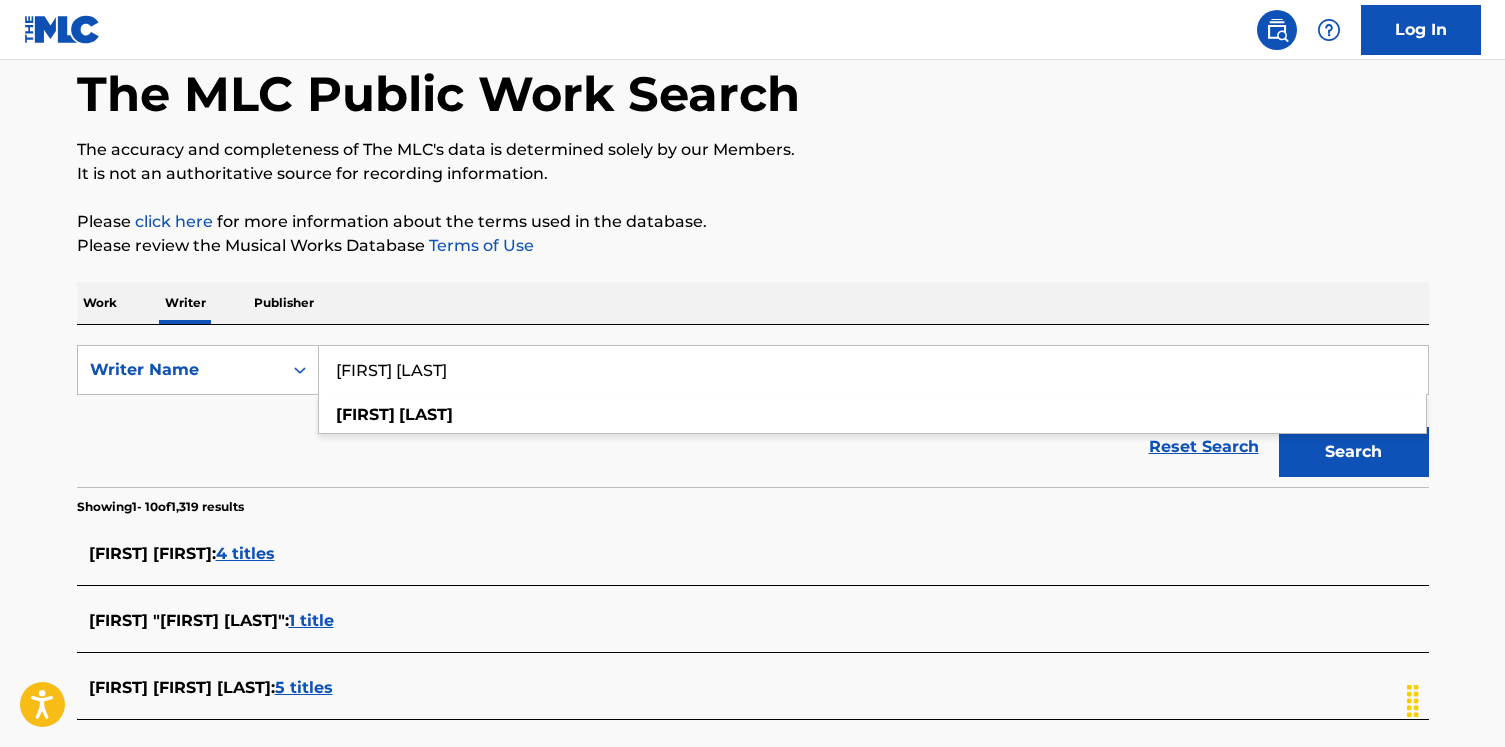 click on "Please   click here   for more information about the terms used in the database." at bounding box center [753, 222] 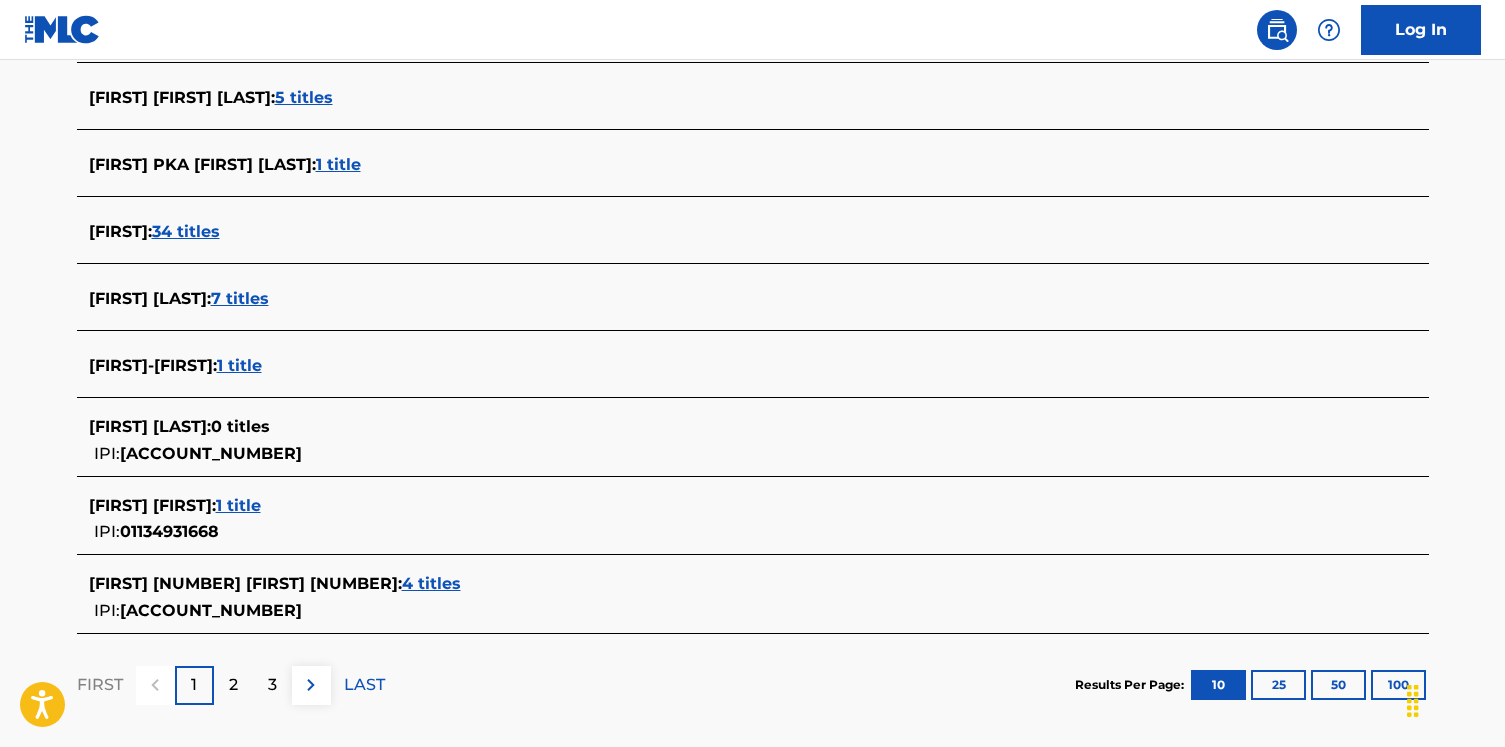 scroll, scrollTop: 727, scrollLeft: 0, axis: vertical 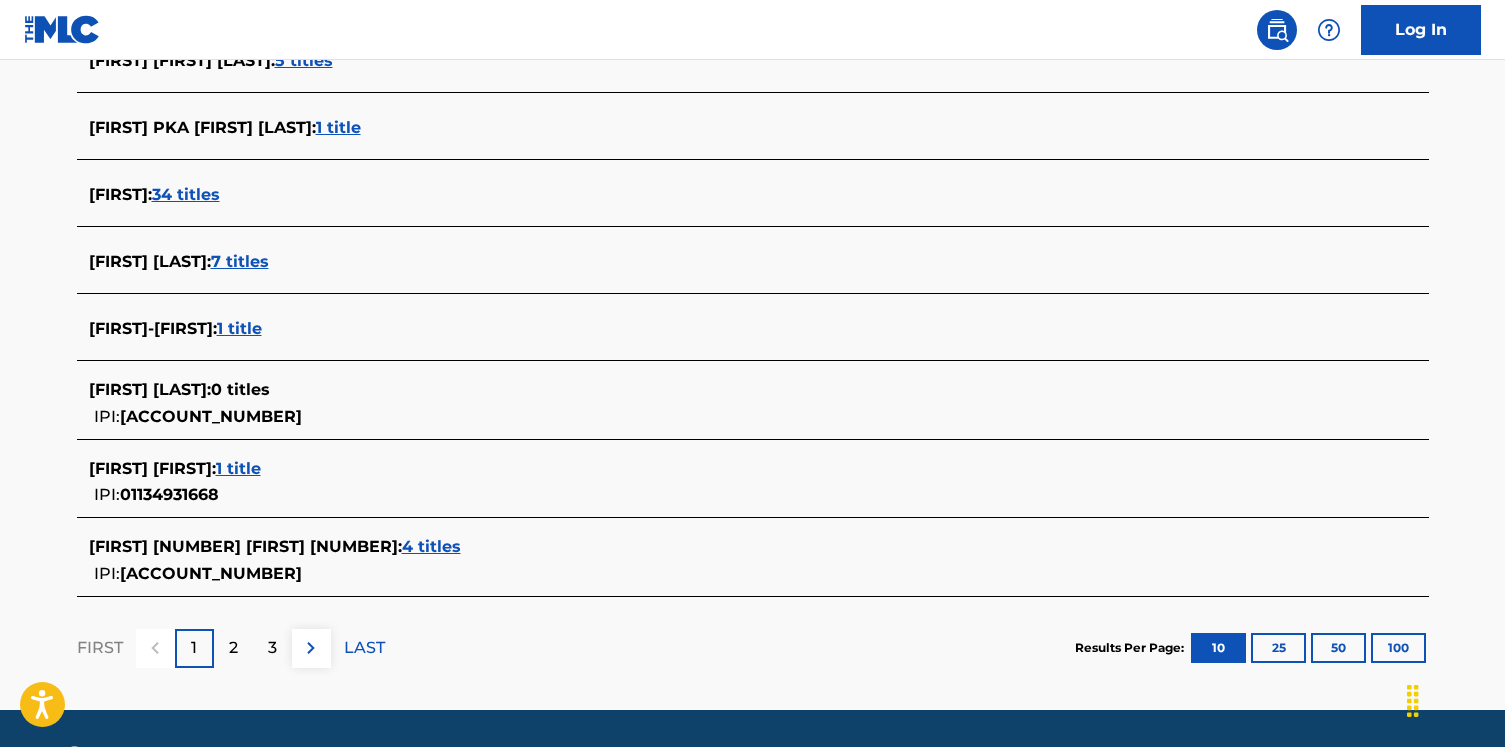 click on "7 titles" at bounding box center [240, 261] 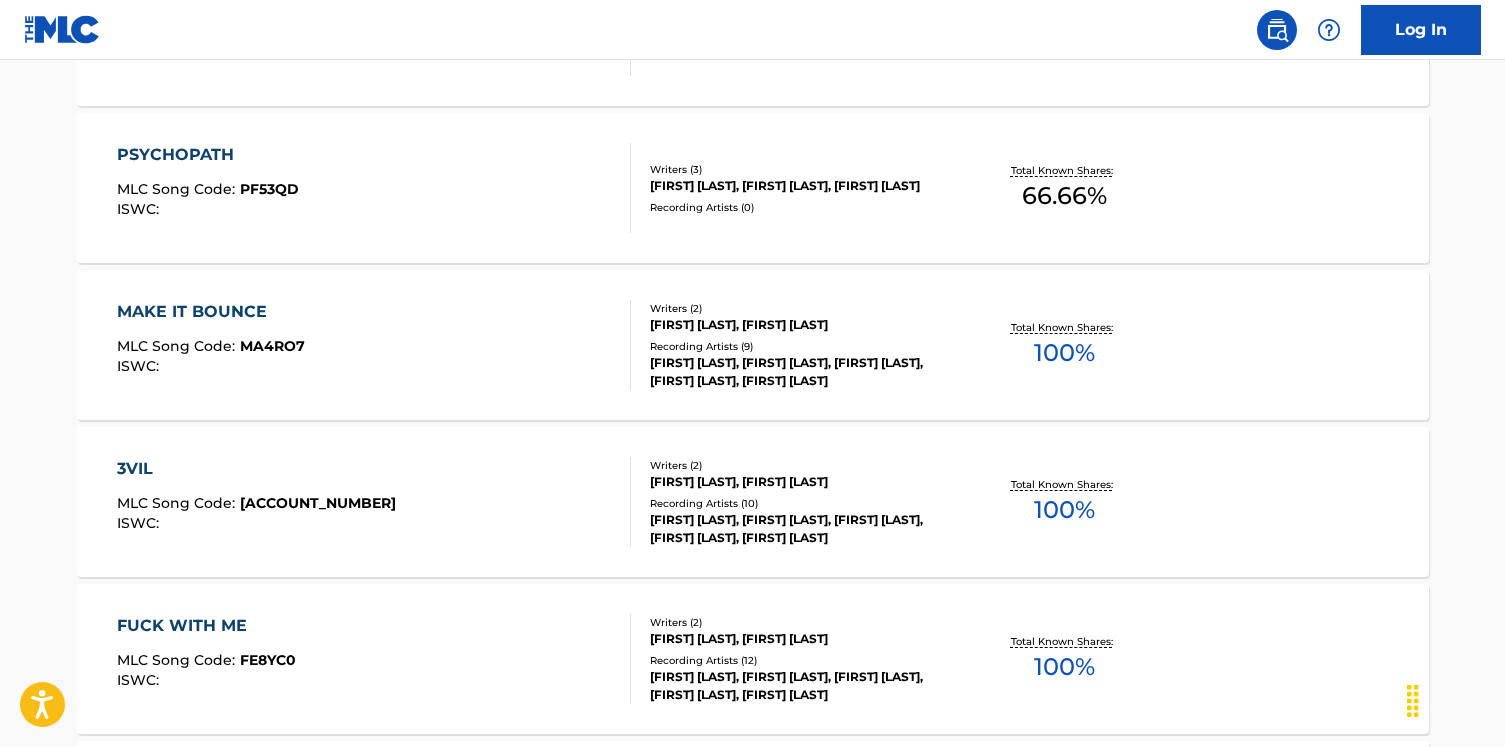 scroll, scrollTop: 895, scrollLeft: 0, axis: vertical 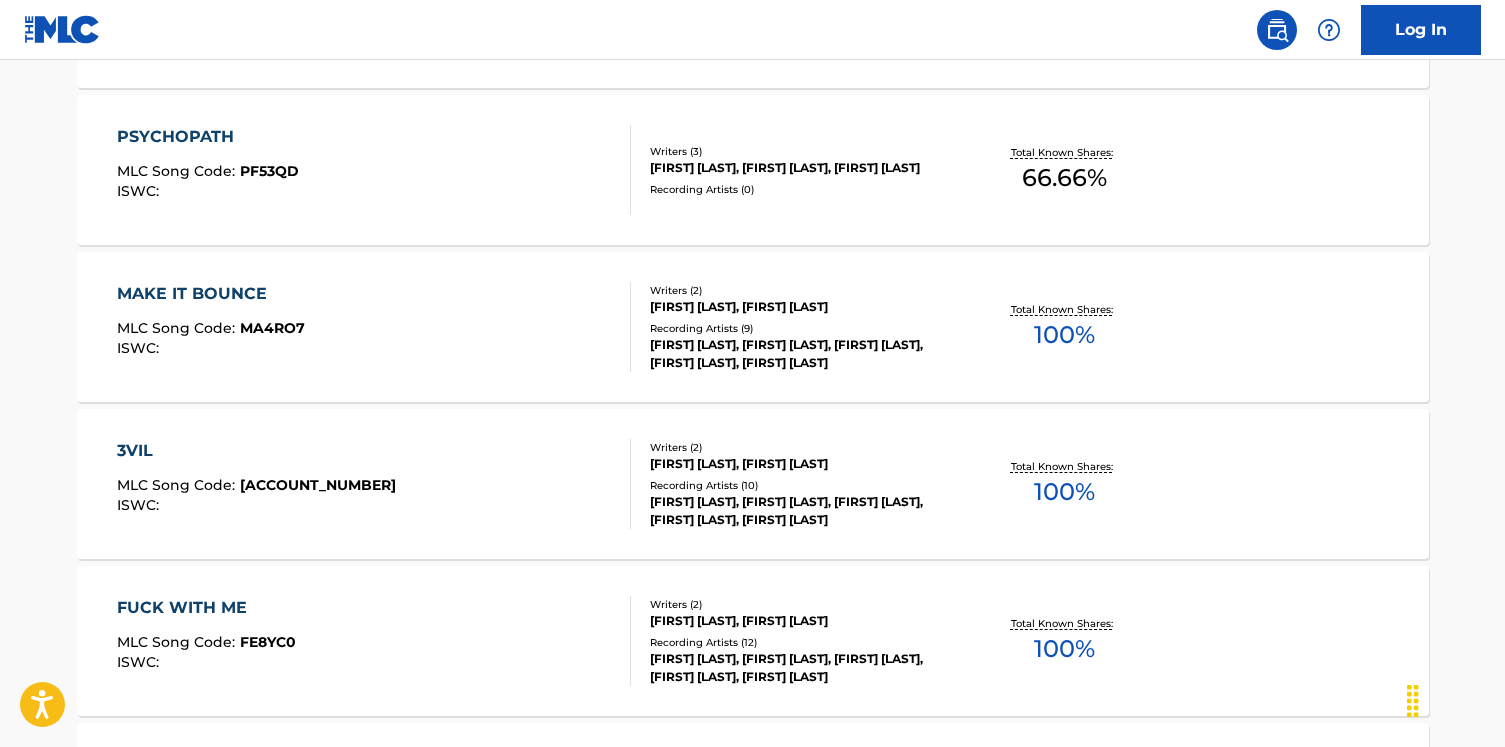 click on "MAKE IT BOUNCE MLC Song Code : MA4RO7 ISWC :" at bounding box center [374, 327] 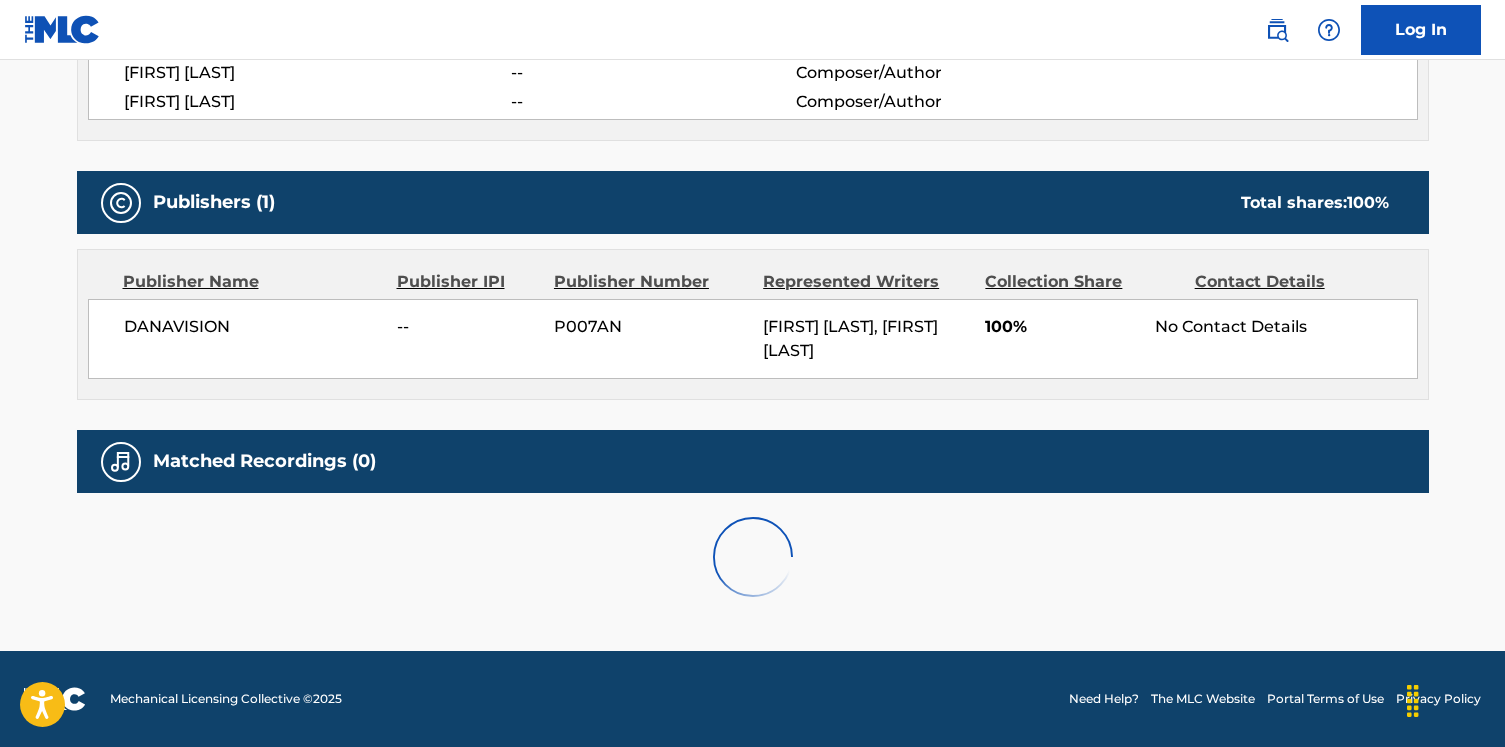 scroll, scrollTop: 0, scrollLeft: 0, axis: both 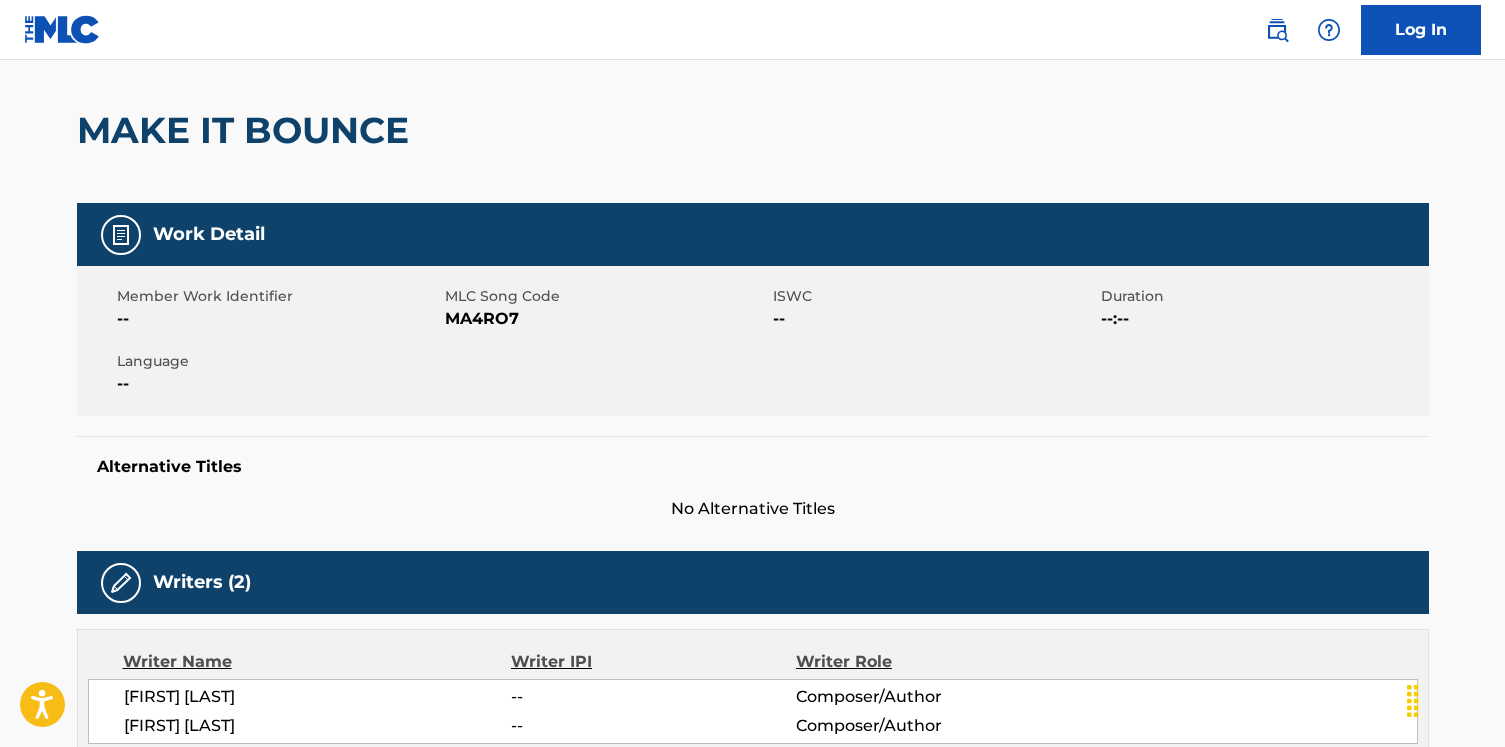 click on "MAKE IT BOUNCE" at bounding box center (248, 130) 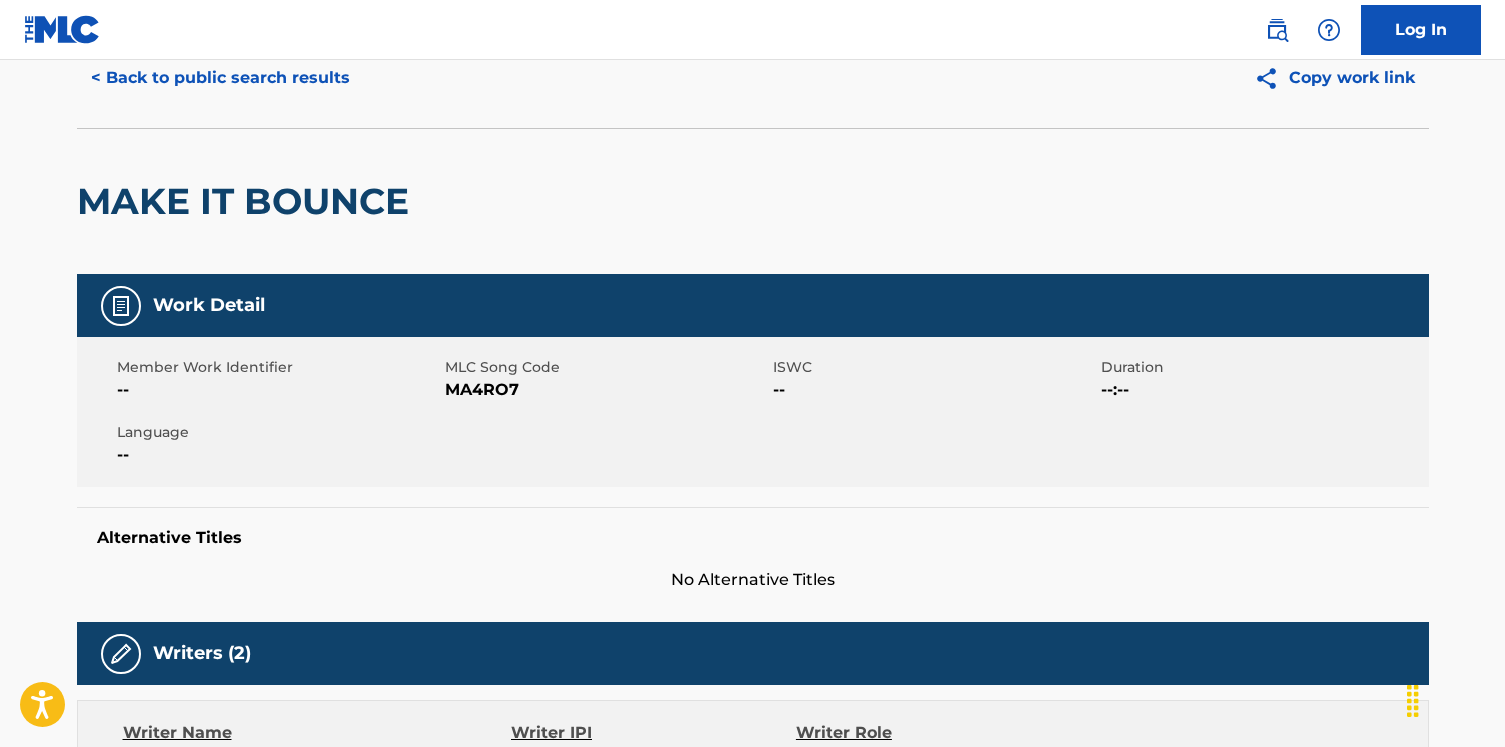 scroll, scrollTop: 0, scrollLeft: 0, axis: both 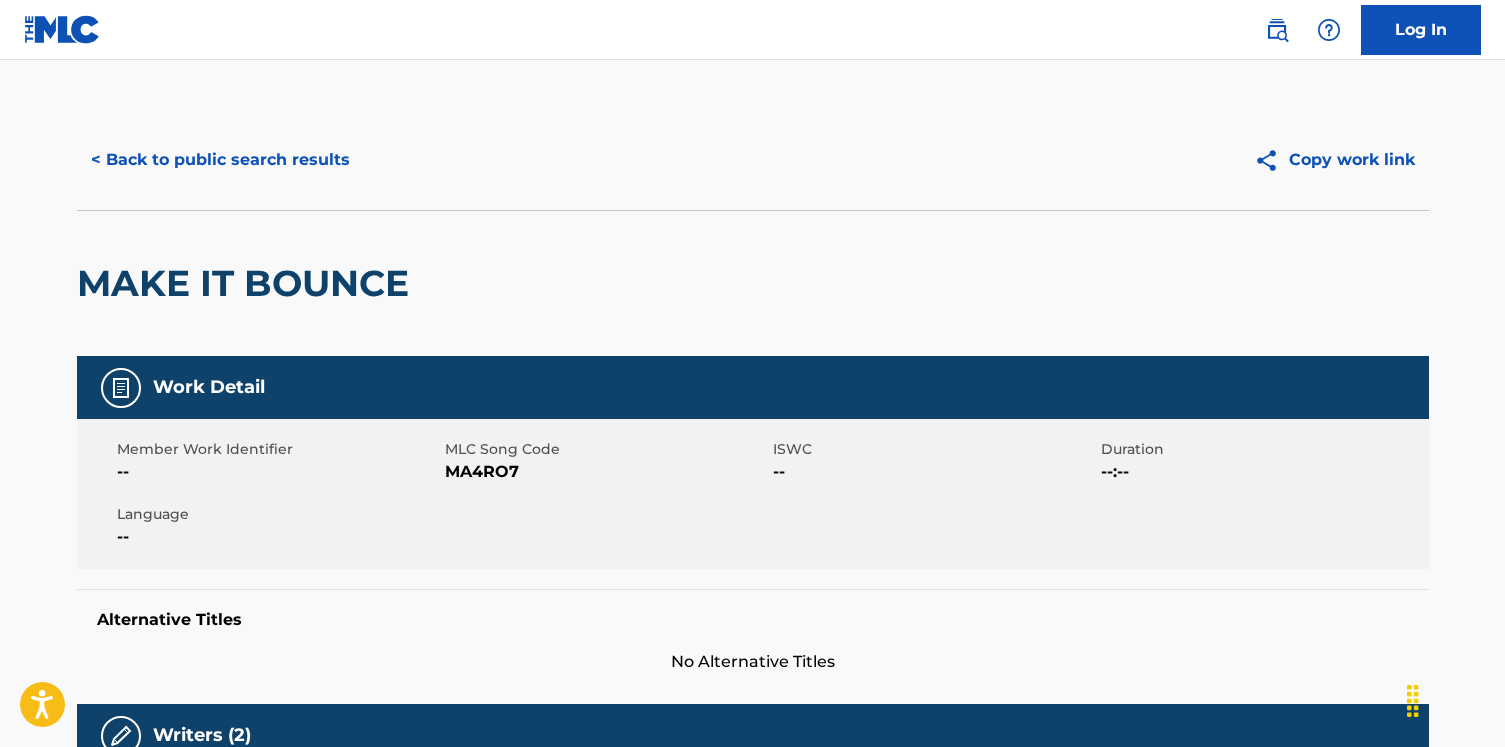 click on "< Back to public search results" at bounding box center (220, 160) 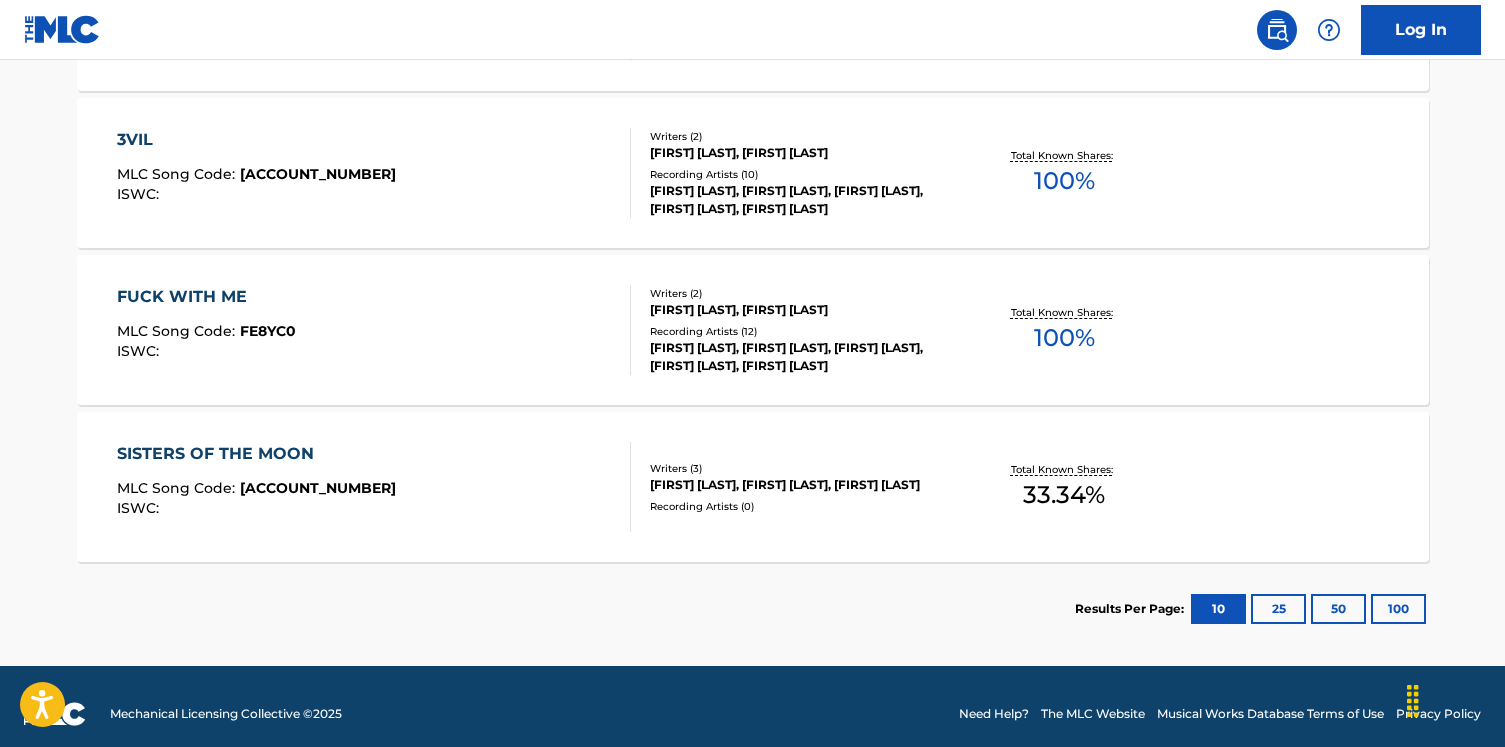 scroll, scrollTop: 1221, scrollLeft: 0, axis: vertical 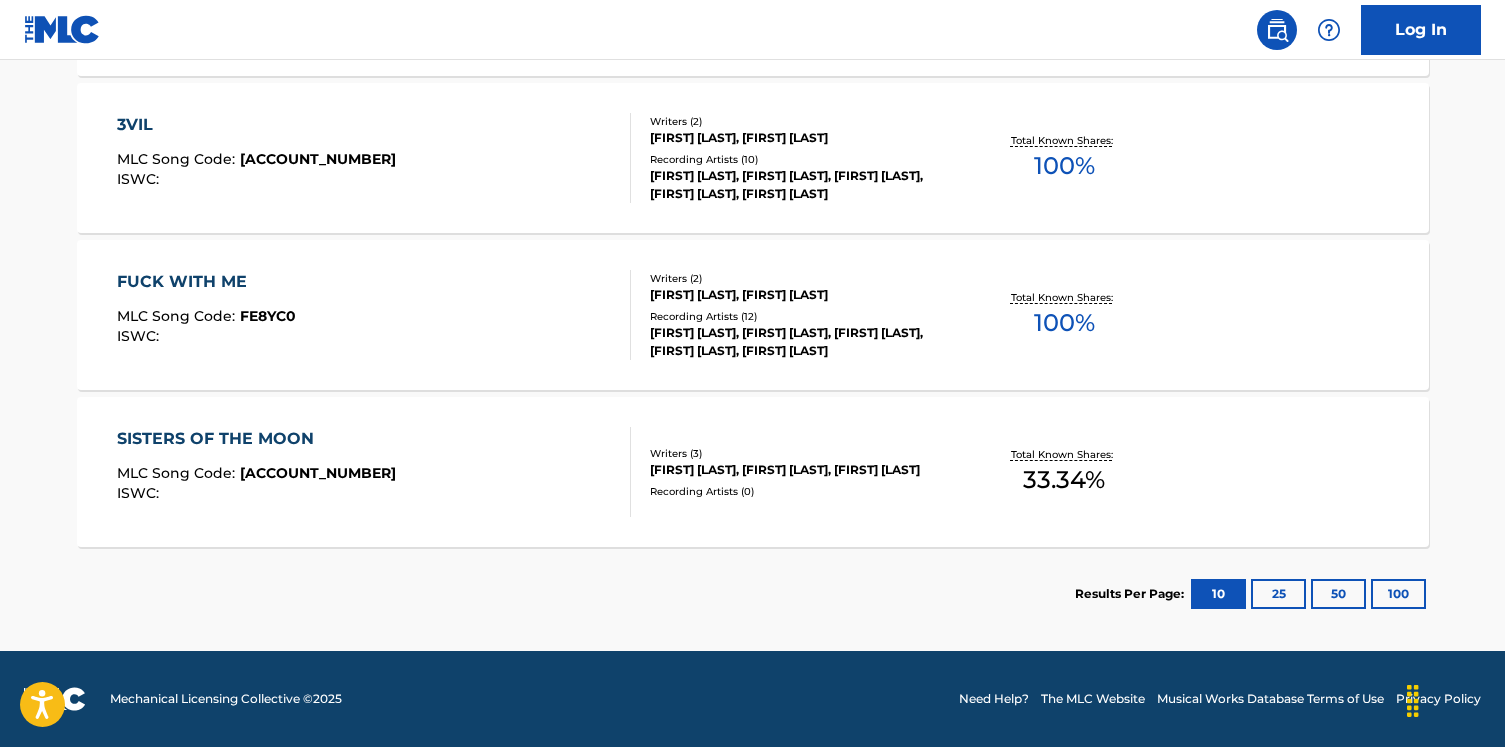 click on "FUCK WITH ME MLC Song Code : FE8YC0 ISWC :" at bounding box center (374, 315) 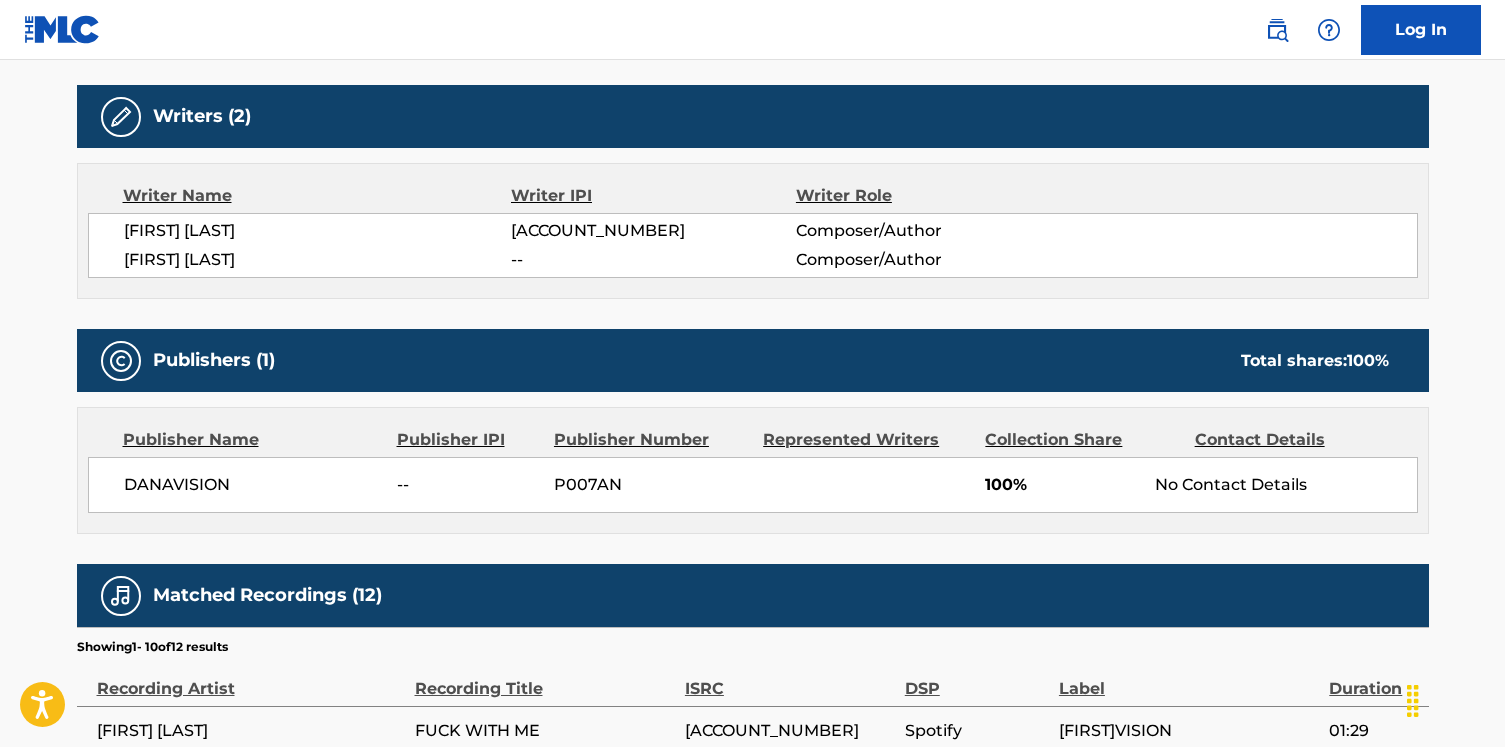 scroll, scrollTop: 608, scrollLeft: 0, axis: vertical 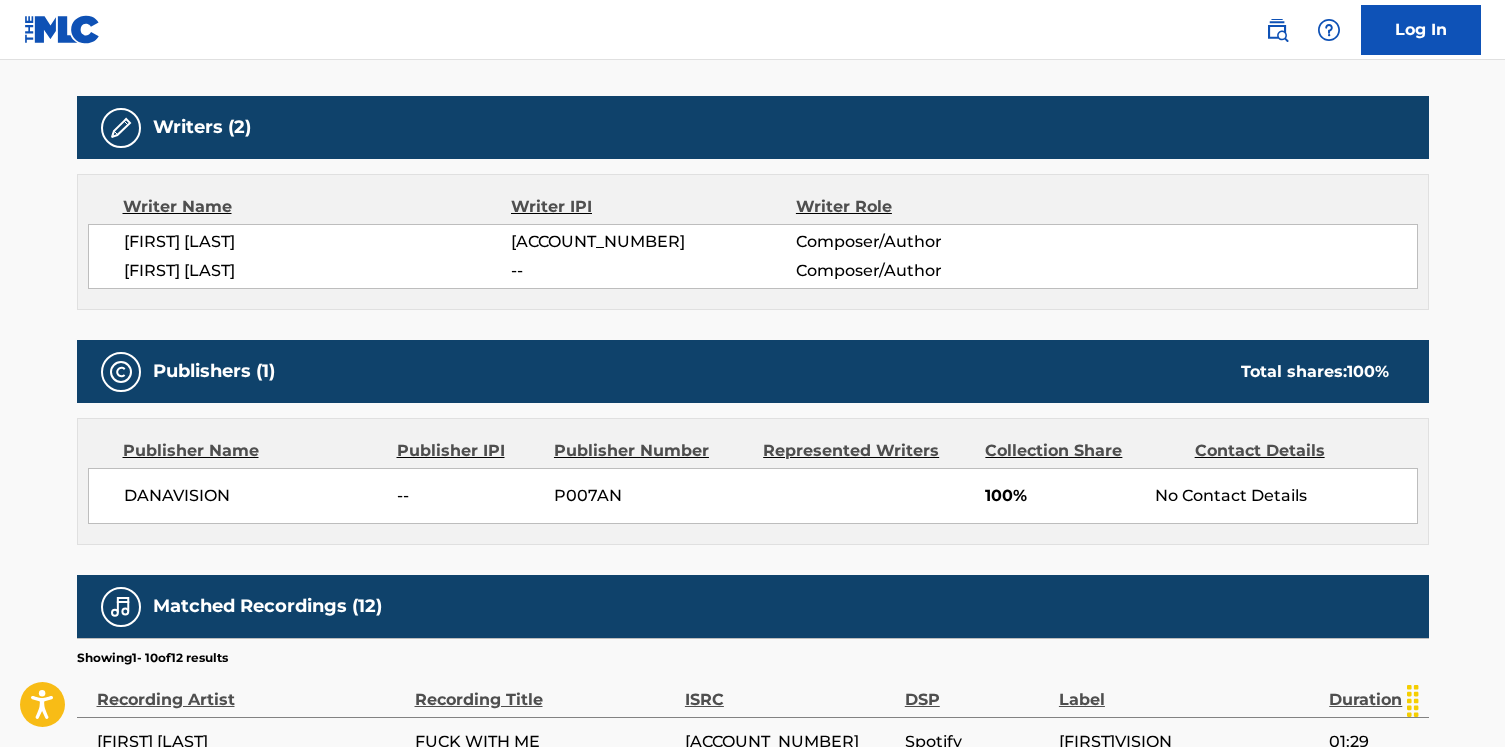click on "Publisher Name Publisher IPI Publisher Number Represented Writers Collection Share Contact Details [FIRST]VISION -- P007AN 100% No Contact Details" at bounding box center [753, 481] 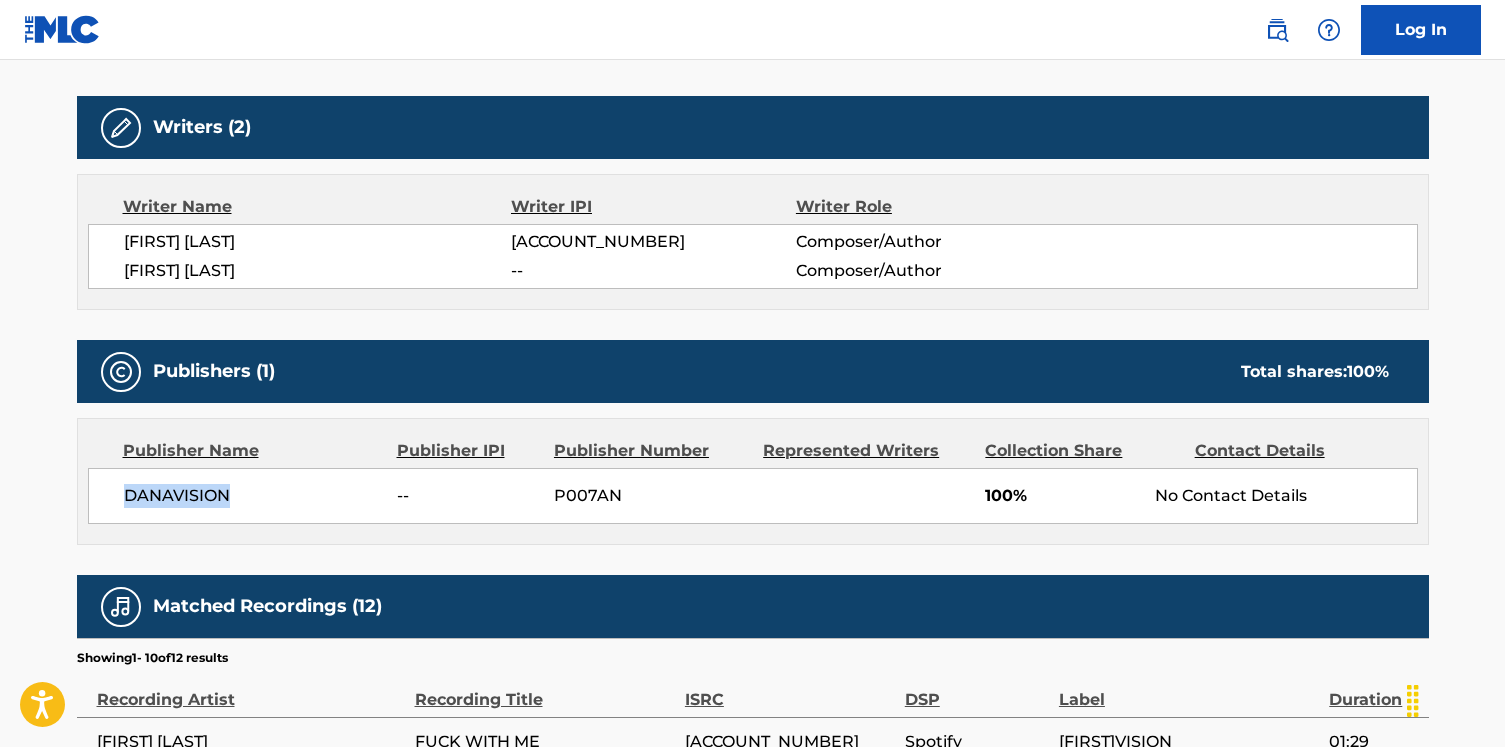 click on "DANAVISION" at bounding box center (253, 496) 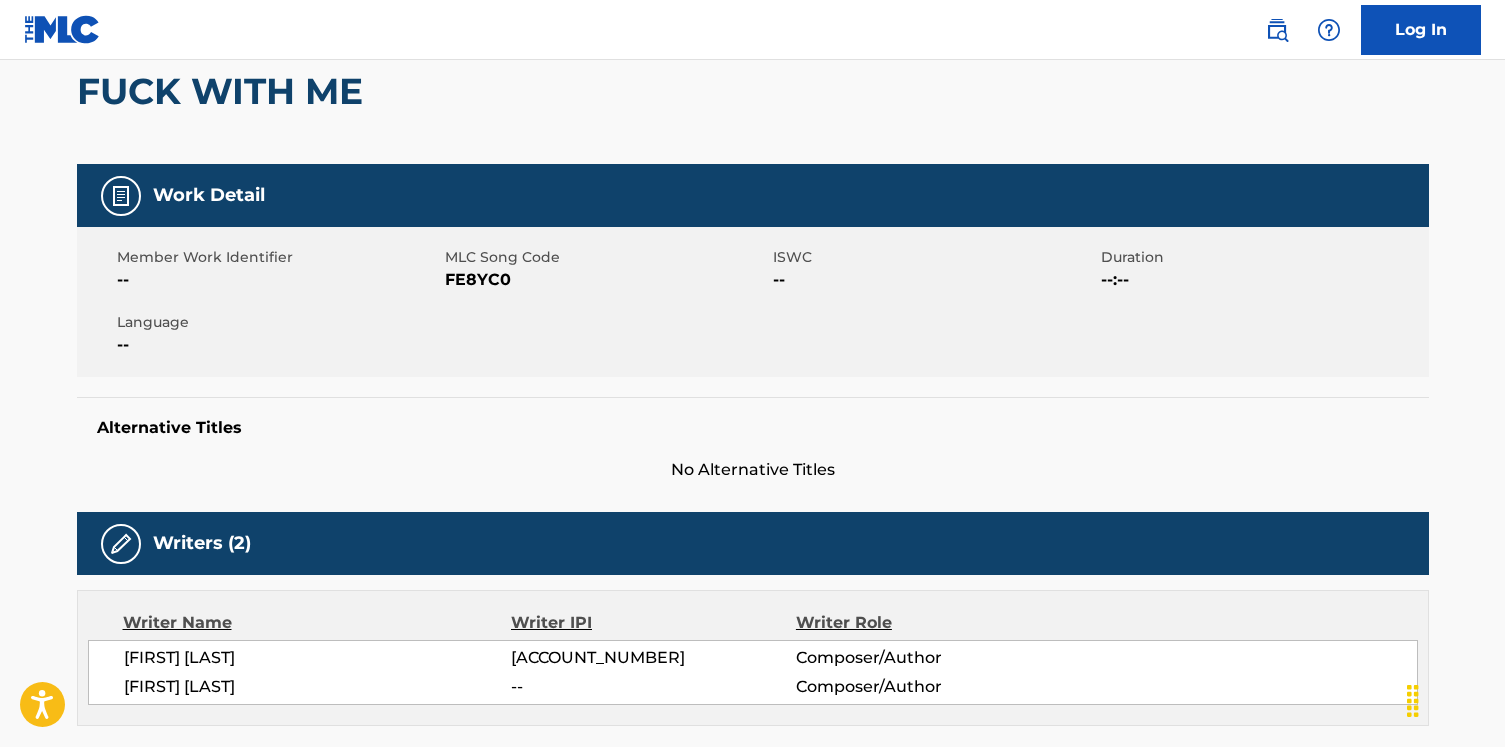 scroll, scrollTop: 0, scrollLeft: 0, axis: both 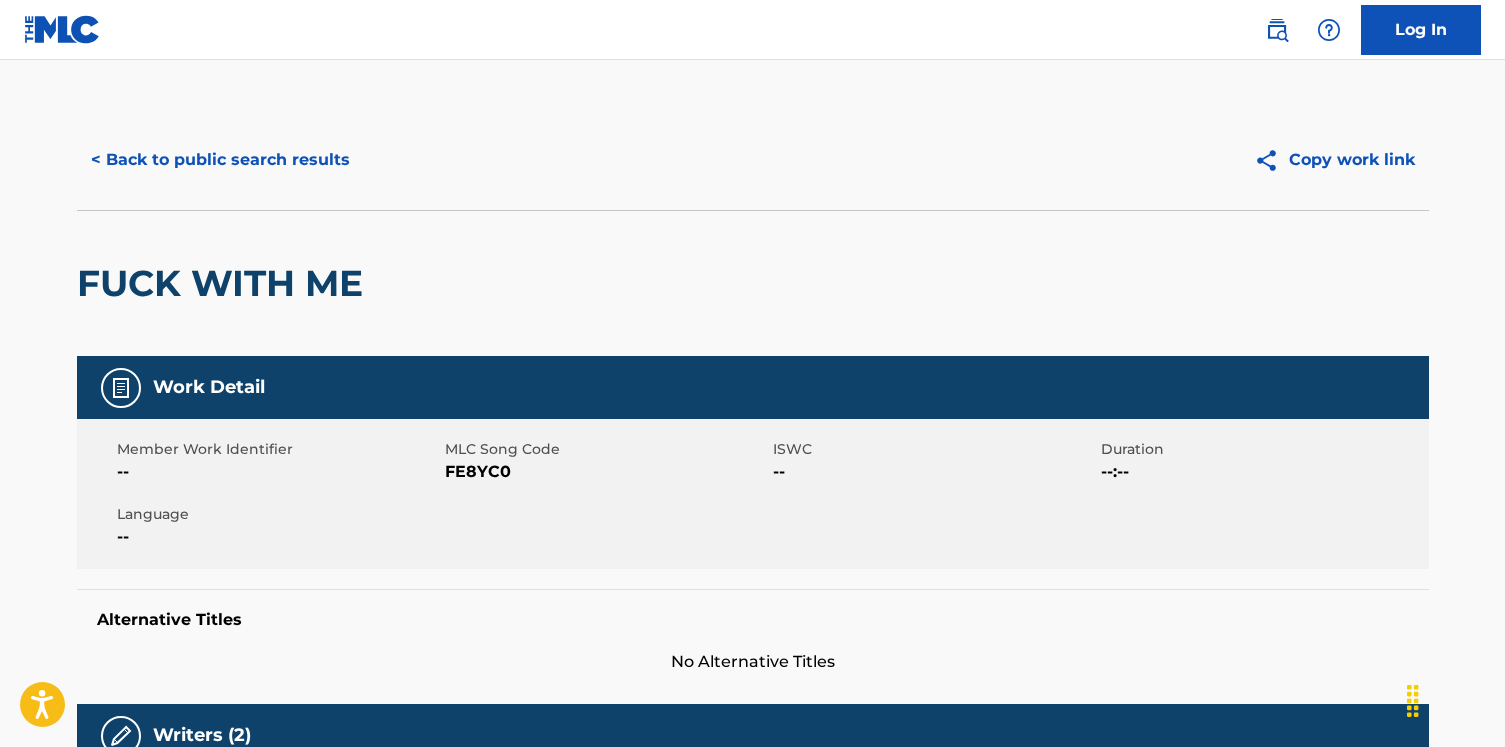 click on "< Back to public search results" at bounding box center [220, 160] 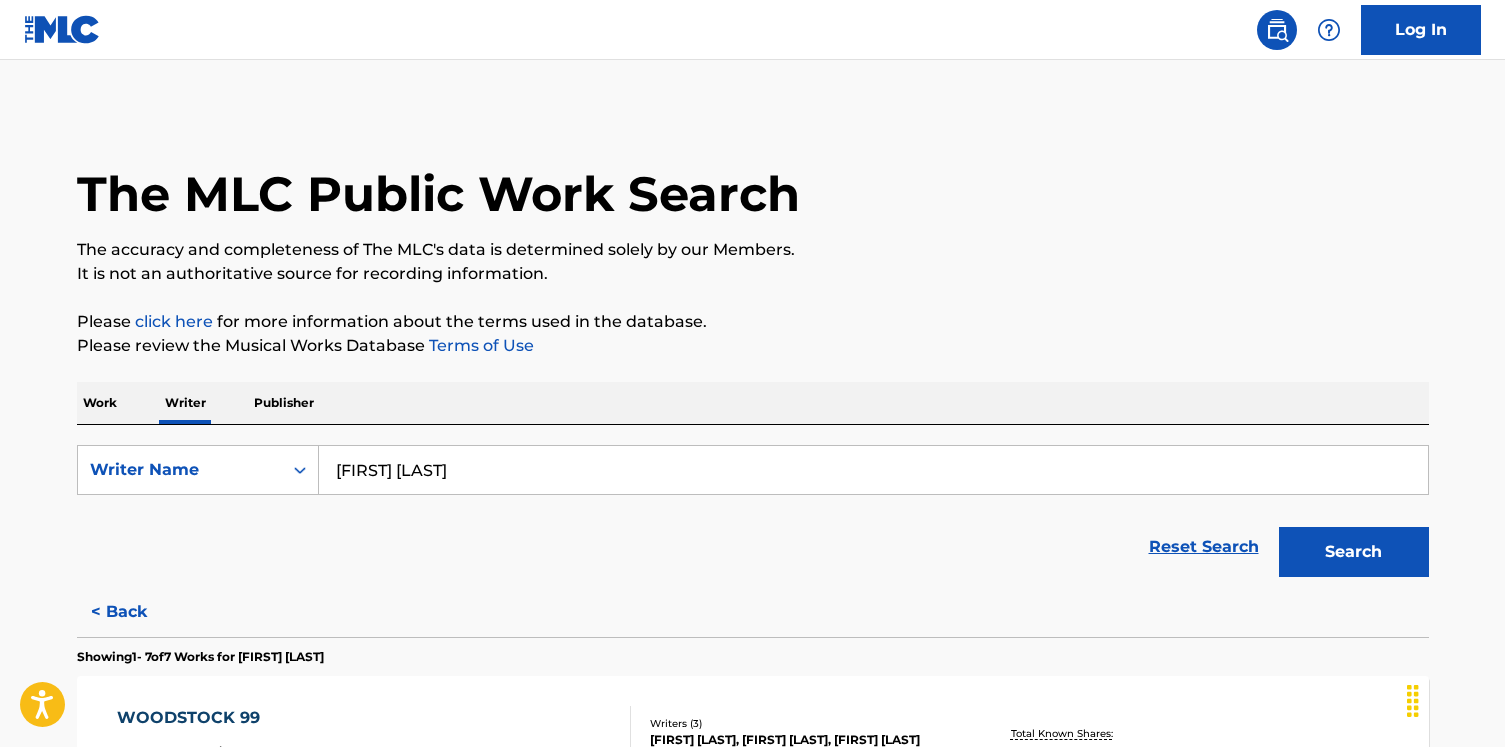 click on "SearchWithCriteria967cc613-14e6-4fc4-a3c6-6846a91be3cf Writer Name [FIRST] [LAST] Reset Search Search" at bounding box center (753, 506) 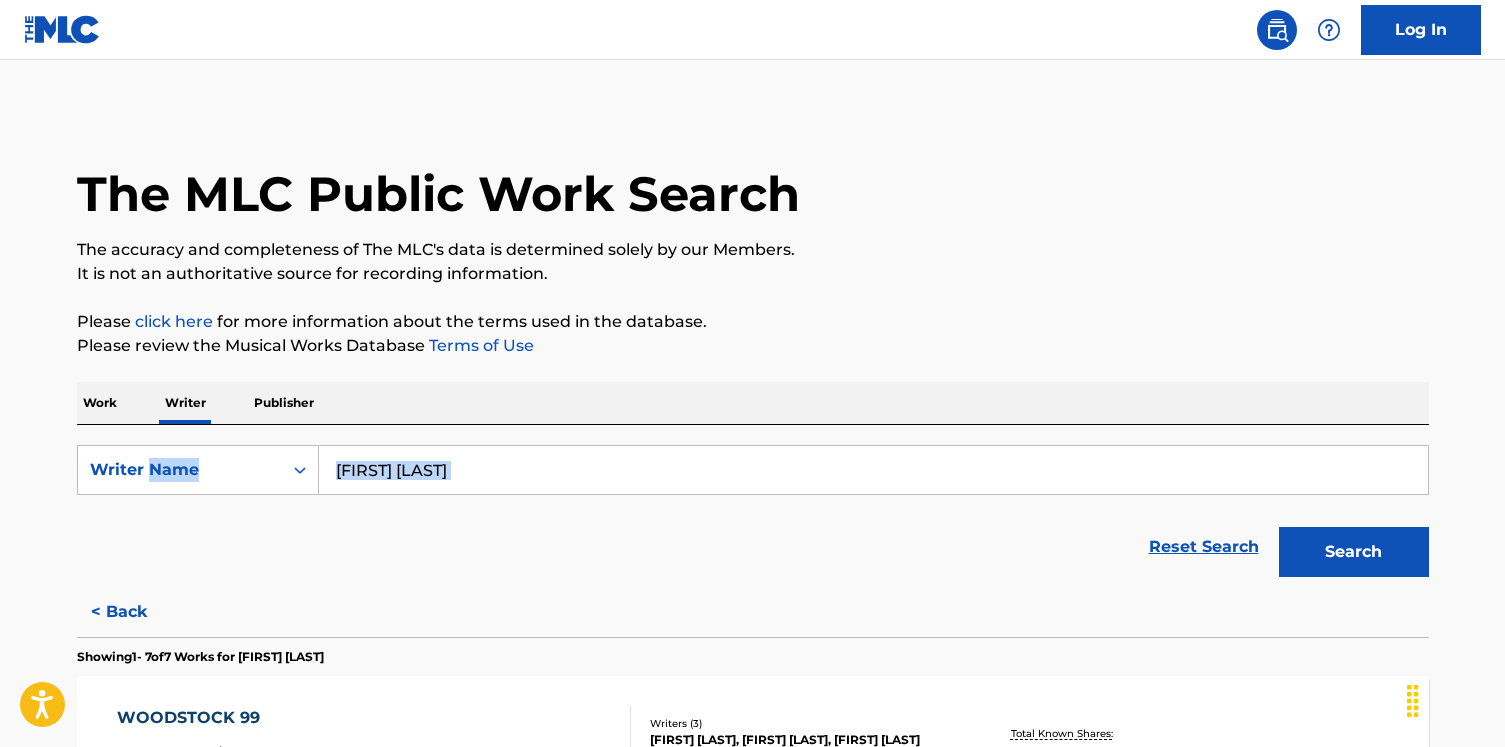 click on "SearchWithCriteria967cc613-14e6-4fc4-a3c6-6846a91be3cf Writer Name [FIRST] [LAST] Reset Search Search" at bounding box center [753, 506] 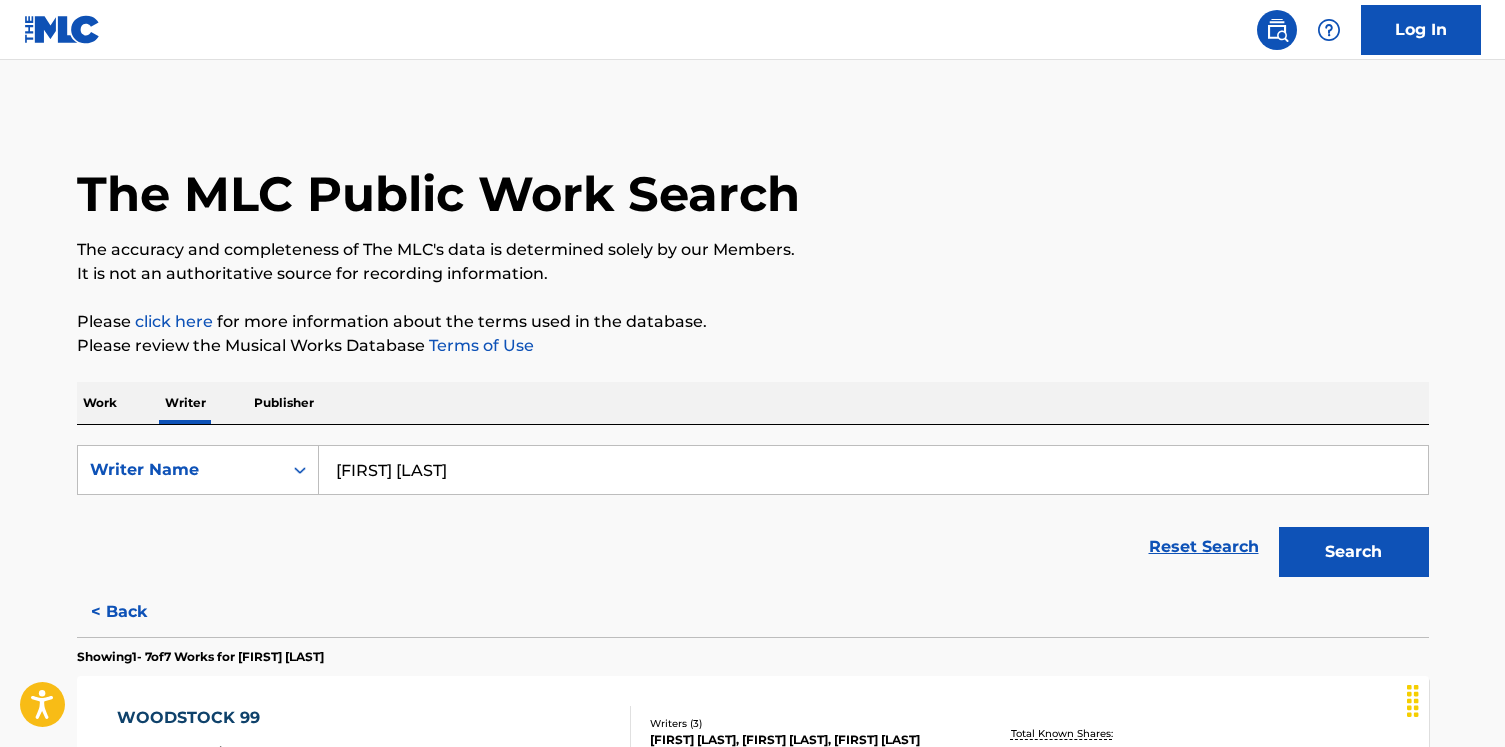 click on "[FIRST] [LAST]" at bounding box center [873, 470] 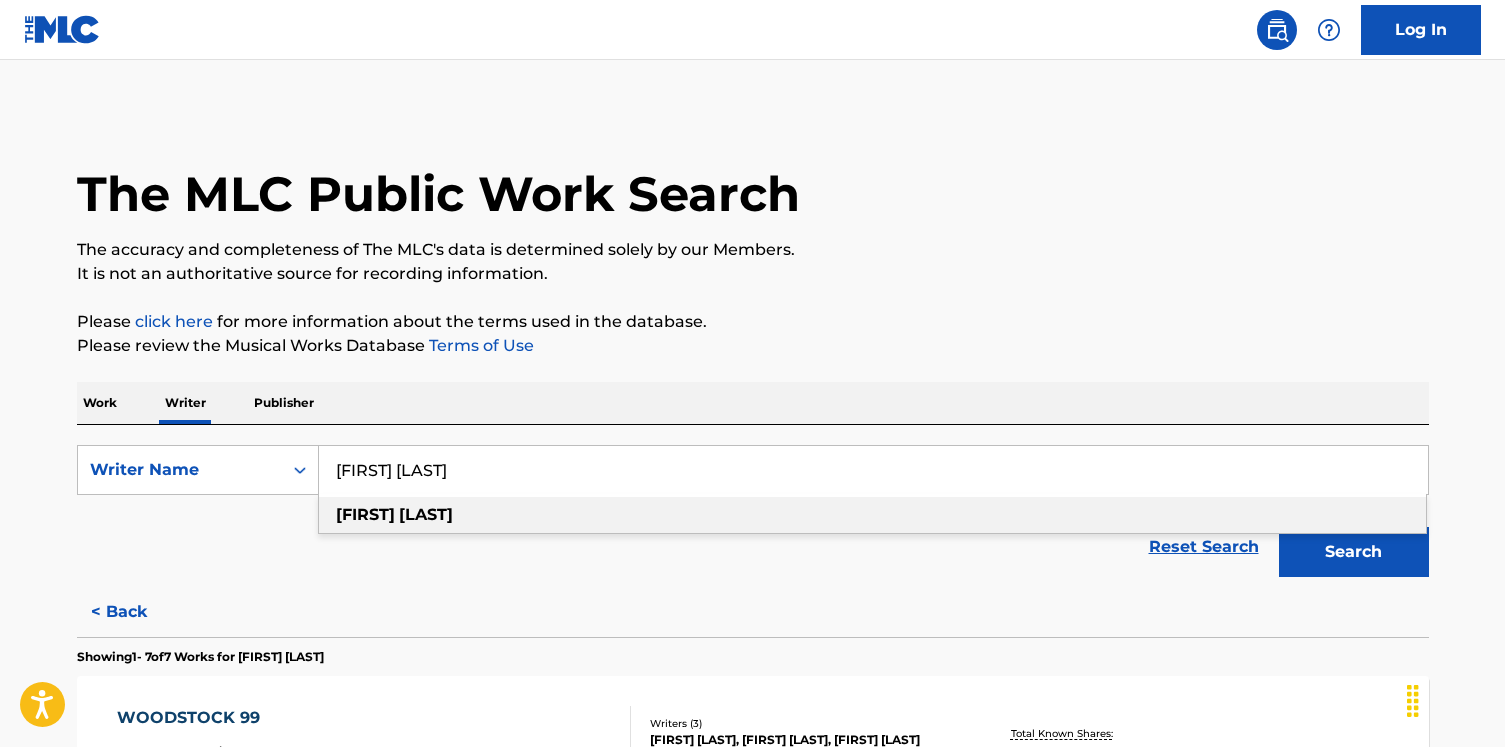 paste on "[FIRST] [LAST]" 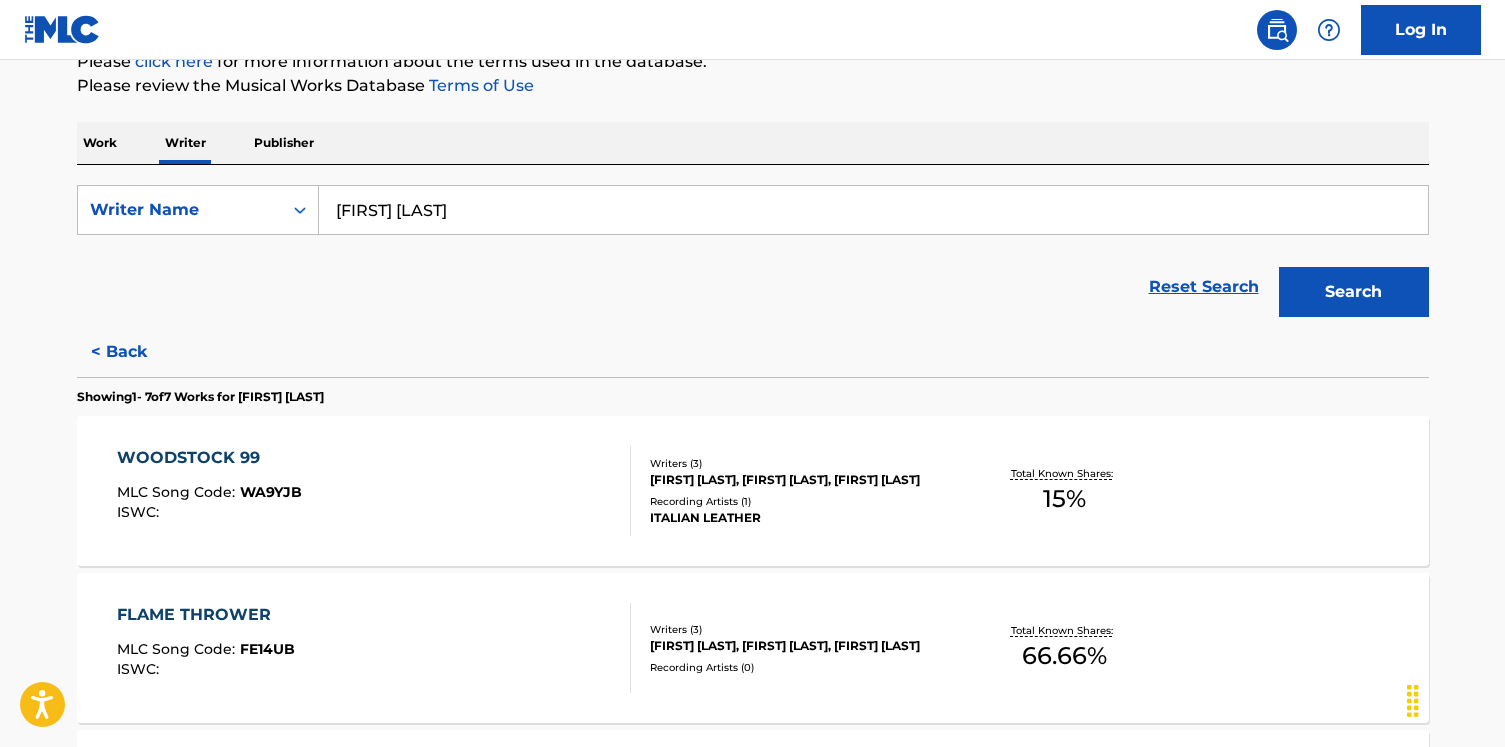 scroll, scrollTop: 303, scrollLeft: 0, axis: vertical 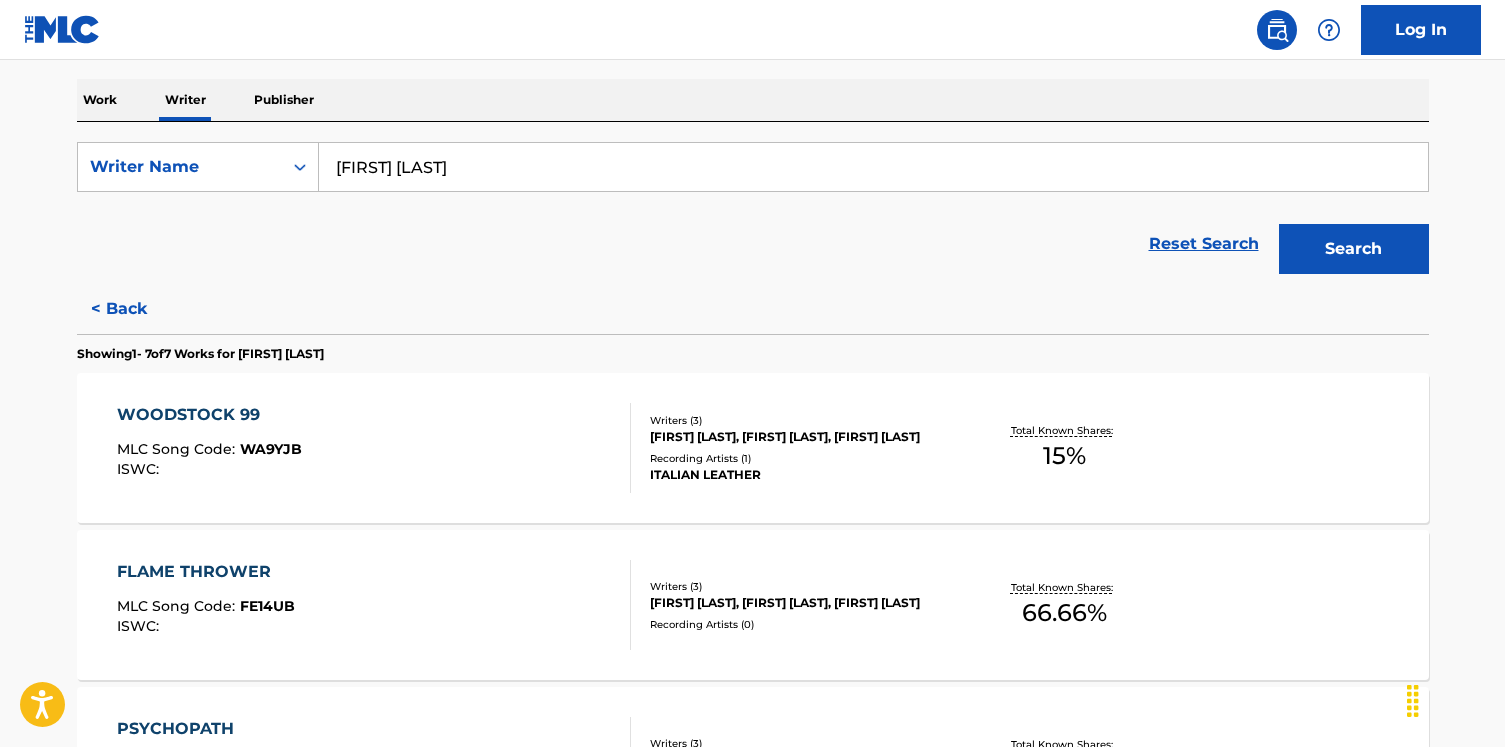 click on "[FIRST] [LAST]" at bounding box center [873, 167] 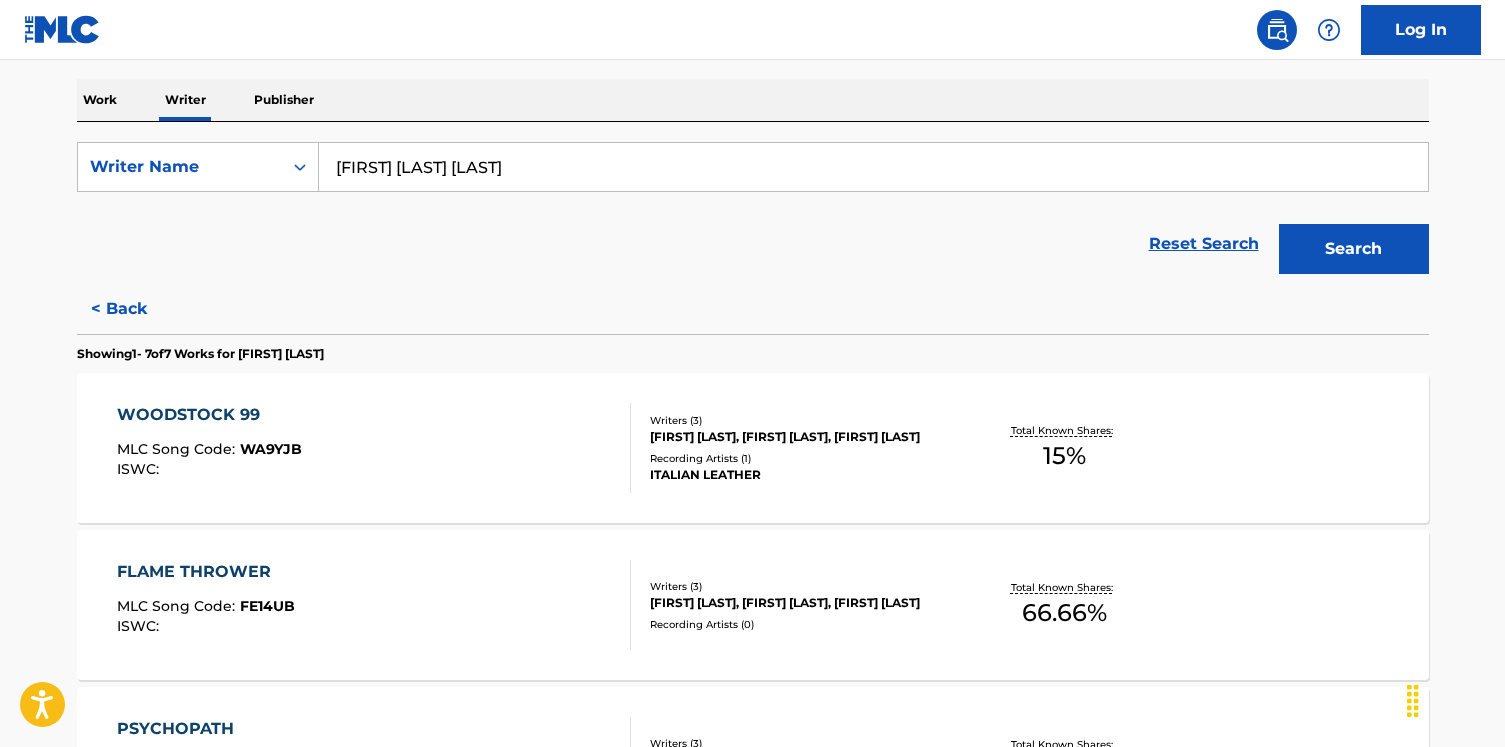 type on "[FIRST] [LAST] [LAST]" 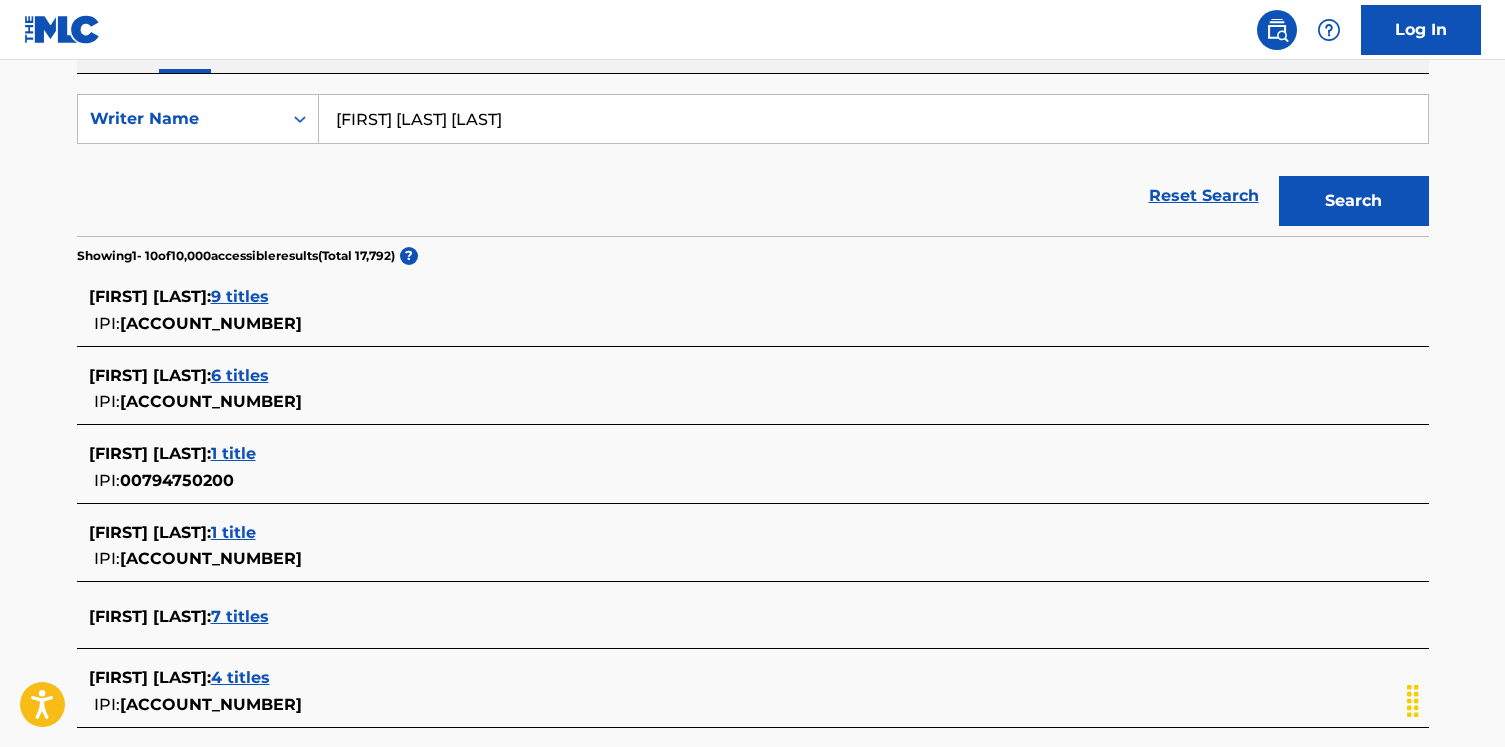 scroll, scrollTop: 350, scrollLeft: 0, axis: vertical 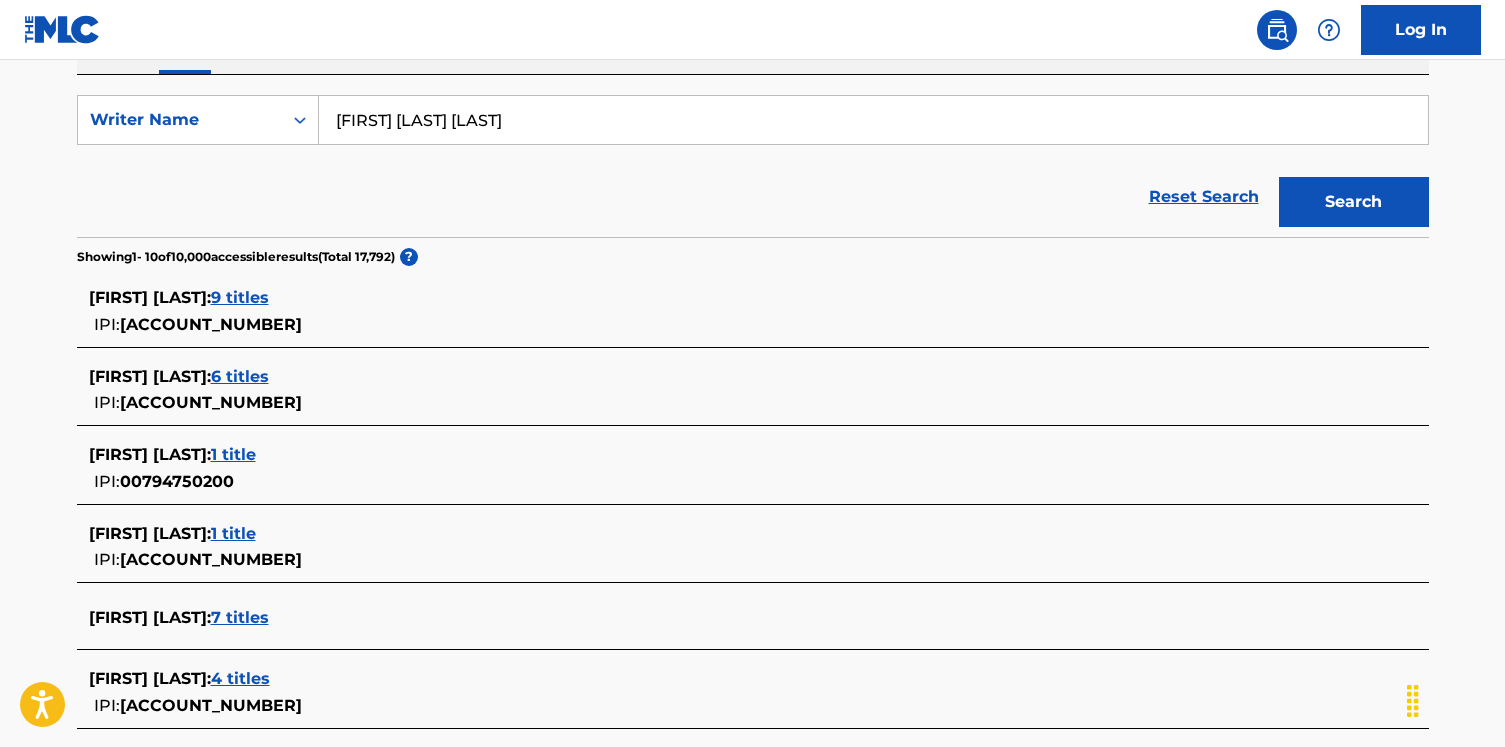 click on "9 titles" at bounding box center [240, 297] 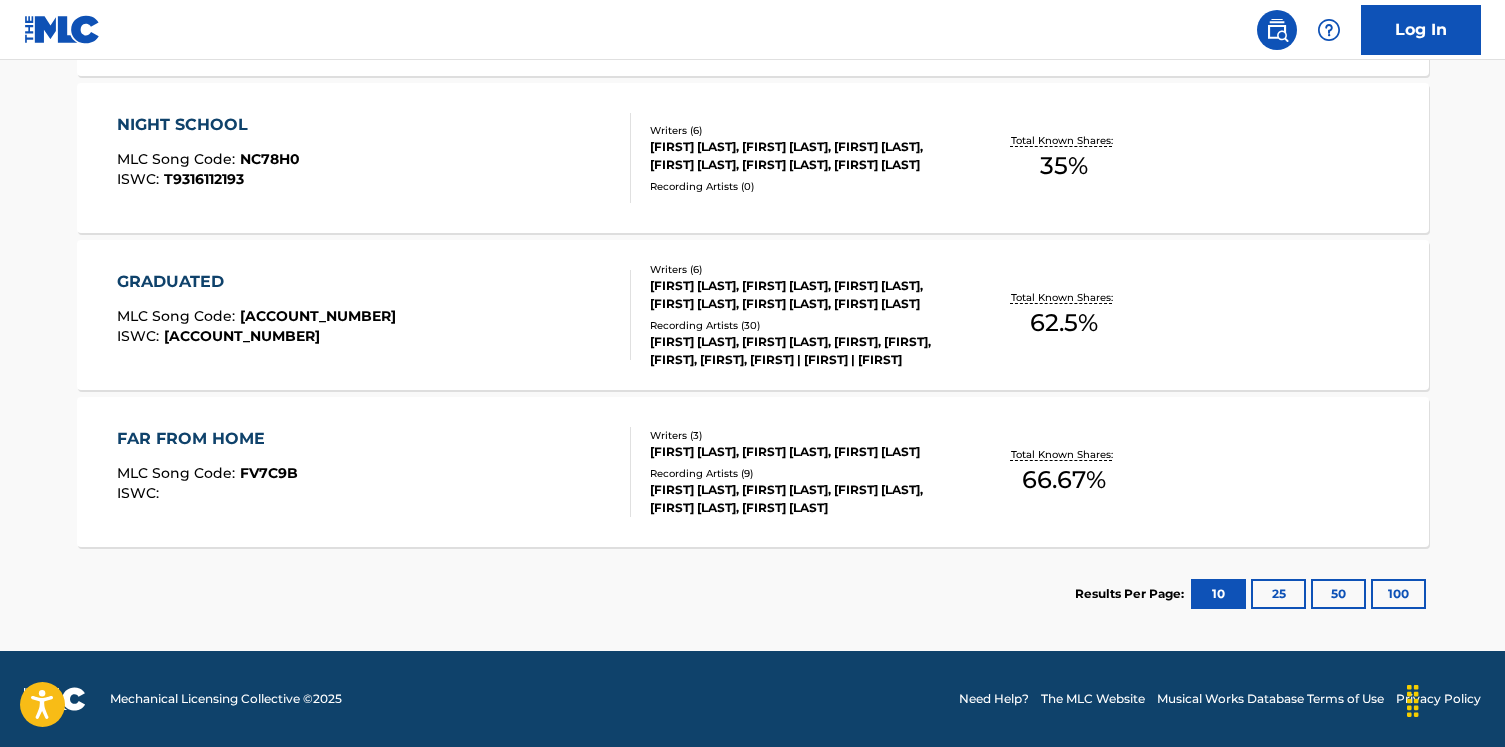click on "FAR FROM HOME MLC Song Code : FV7C9B ISWC :" at bounding box center [374, 472] 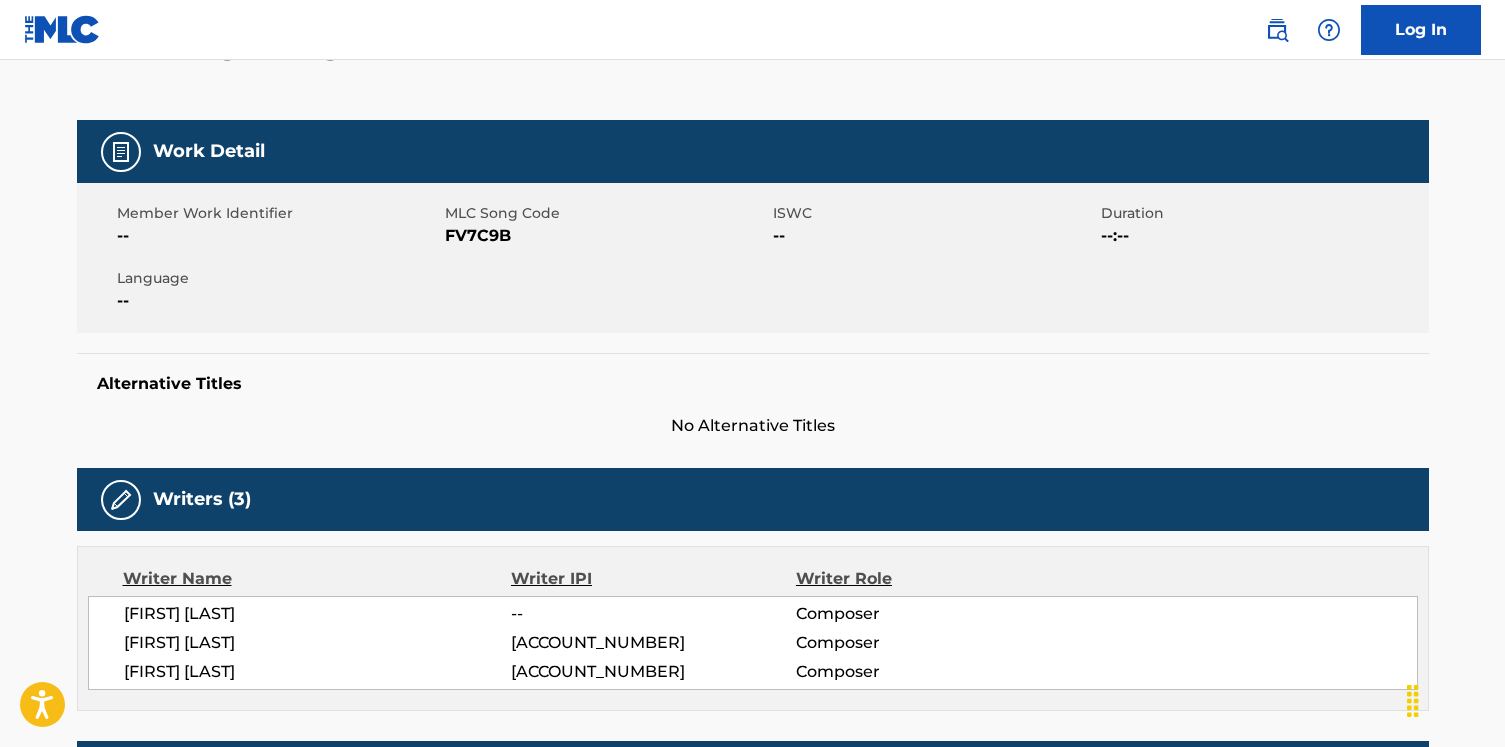scroll, scrollTop: 0, scrollLeft: 0, axis: both 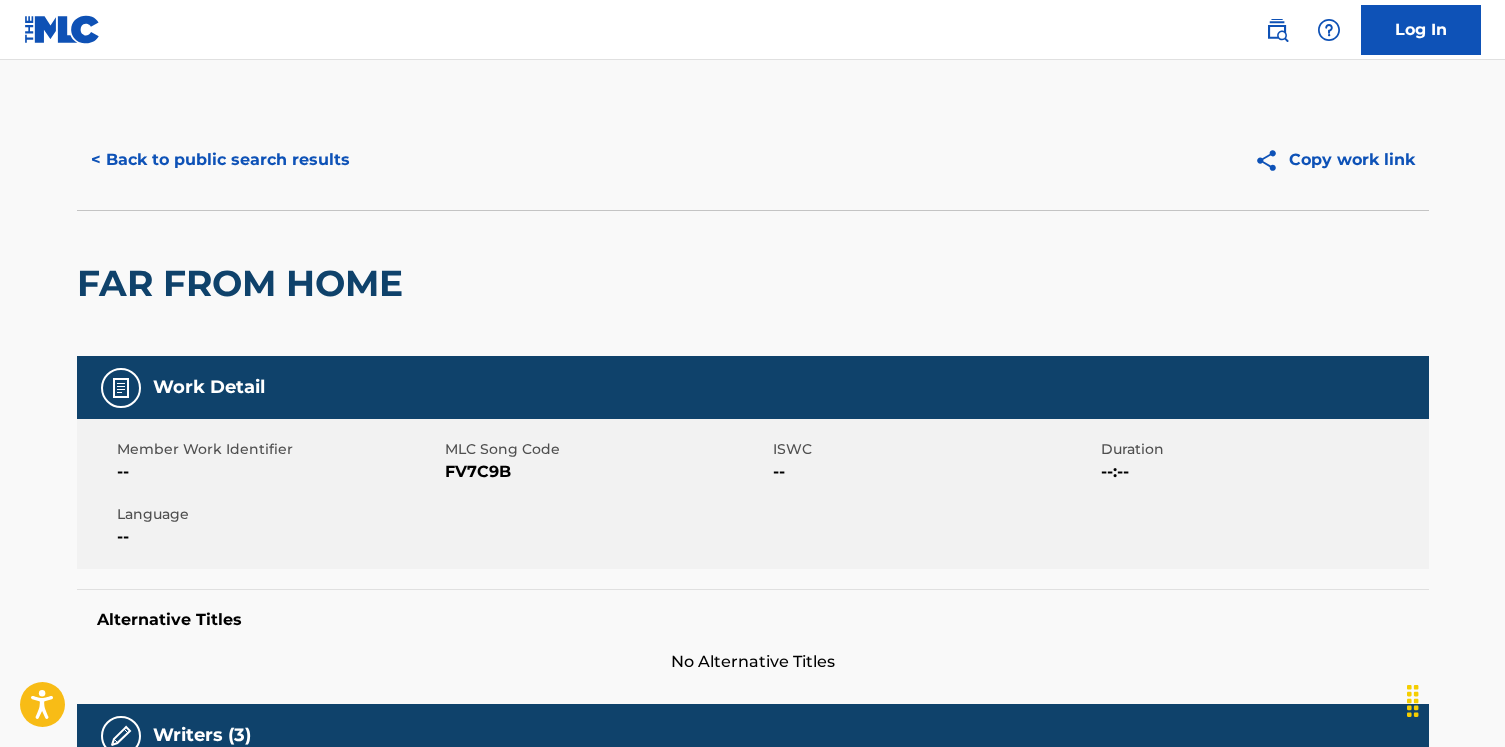 click on "< Back to public search results" at bounding box center [220, 160] 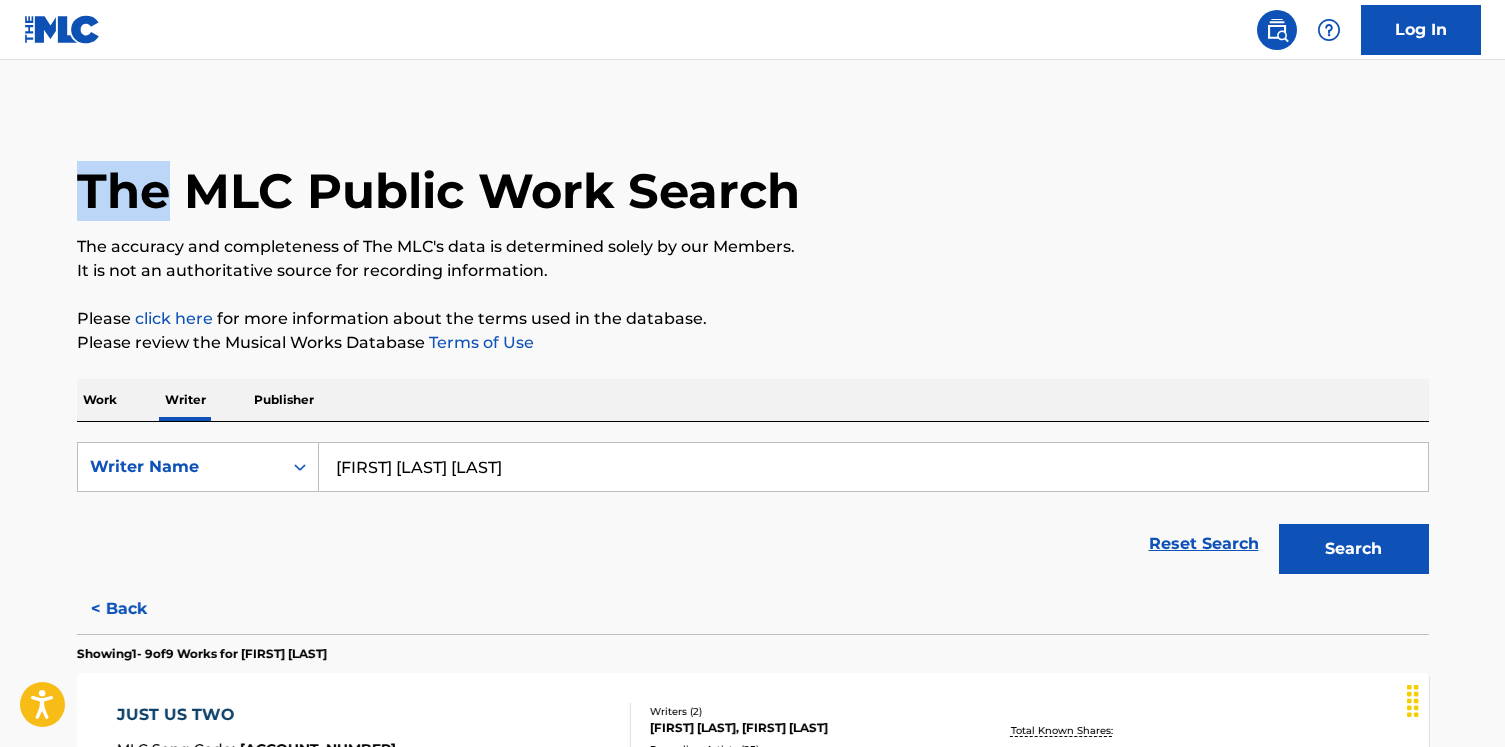 click on "The MLC Public Work Search" at bounding box center [753, 180] 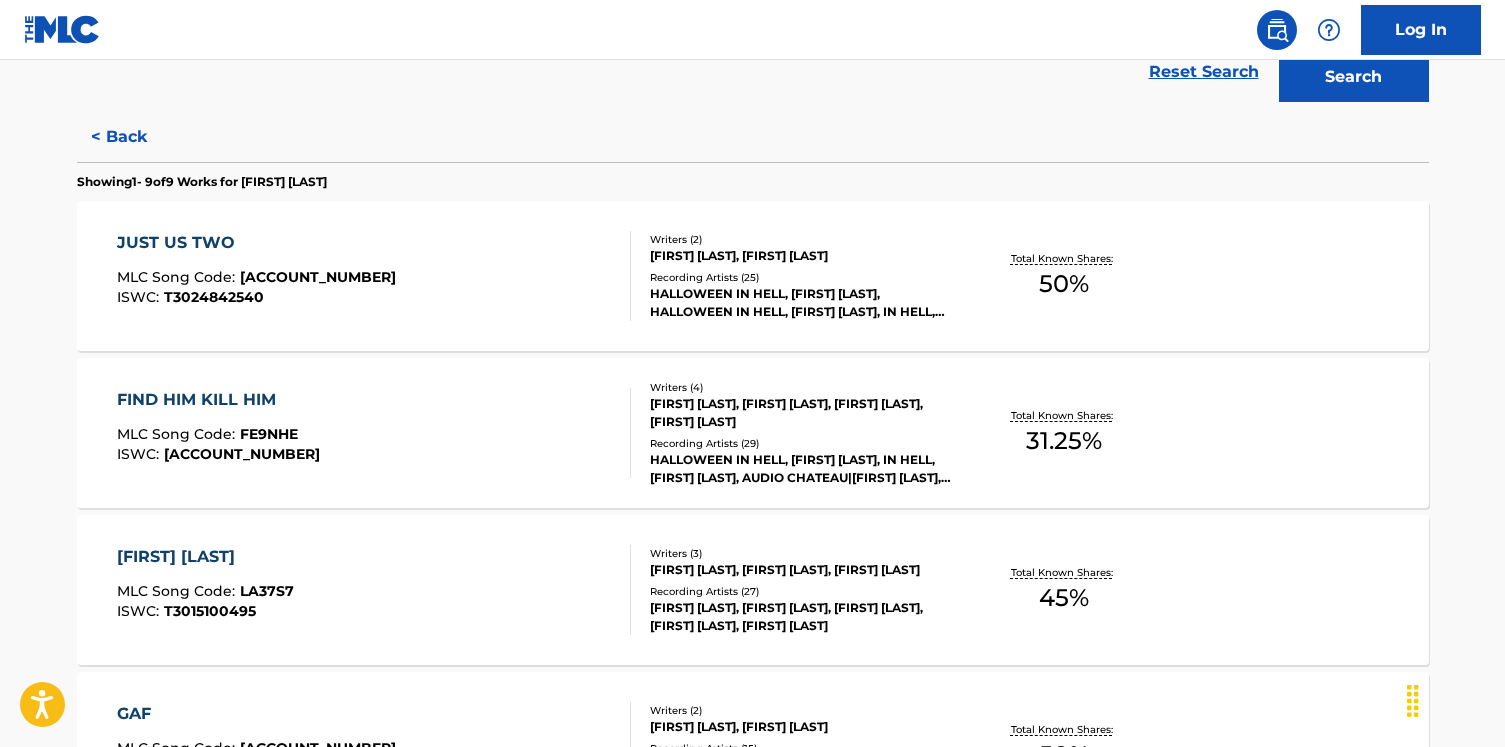 scroll, scrollTop: 723, scrollLeft: 0, axis: vertical 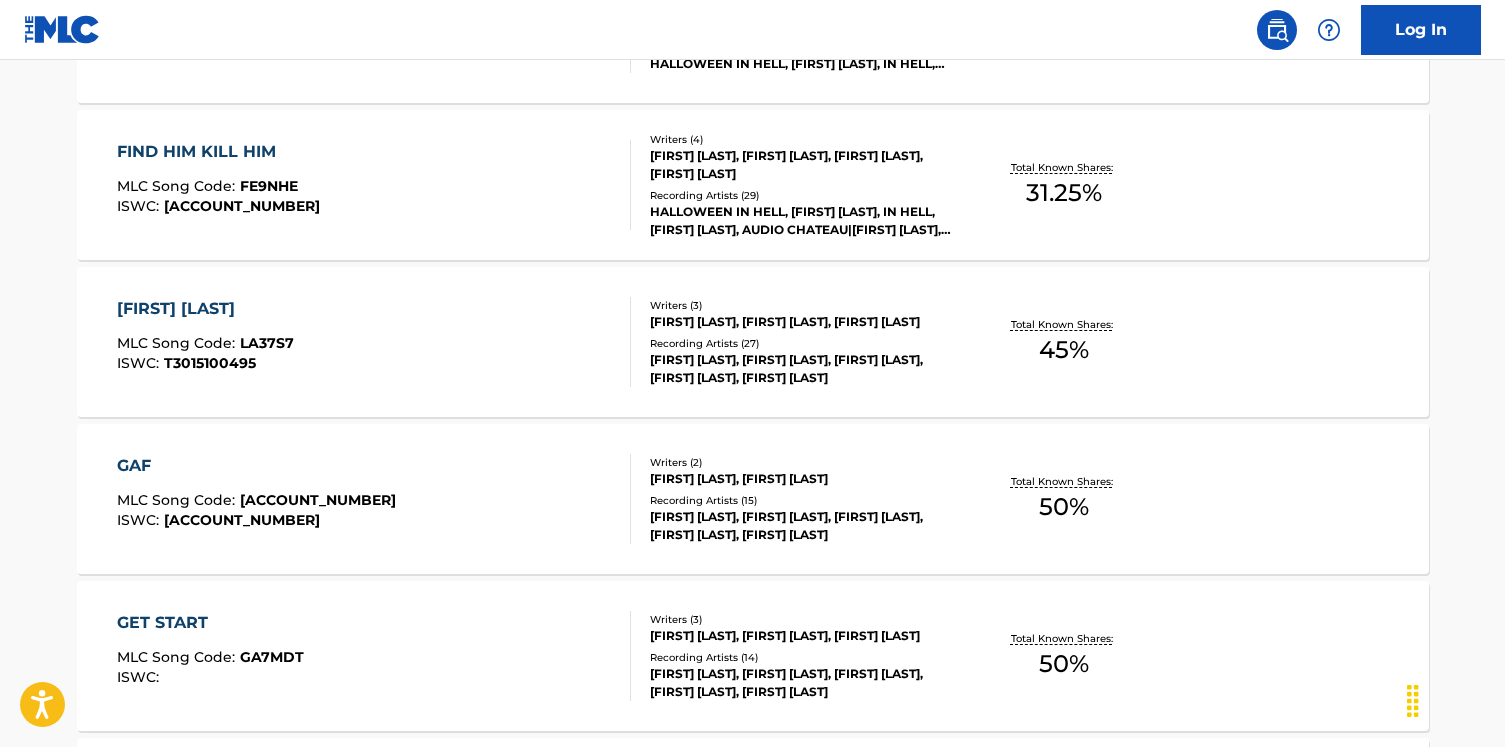 click on "LIL BLOOD MLC Song Code : LA37S7 ISWC : T3015100495" at bounding box center [374, 342] 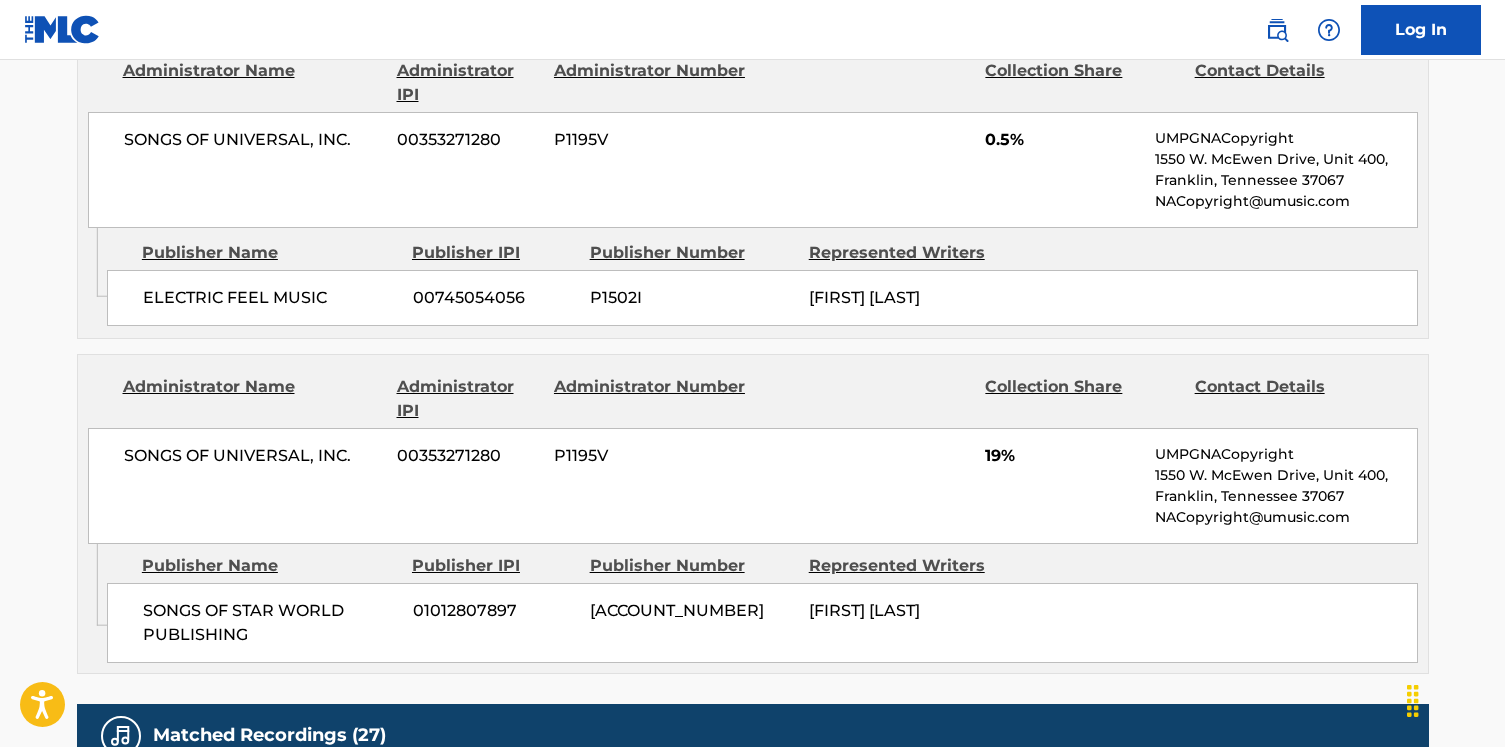 scroll, scrollTop: 1507, scrollLeft: 0, axis: vertical 